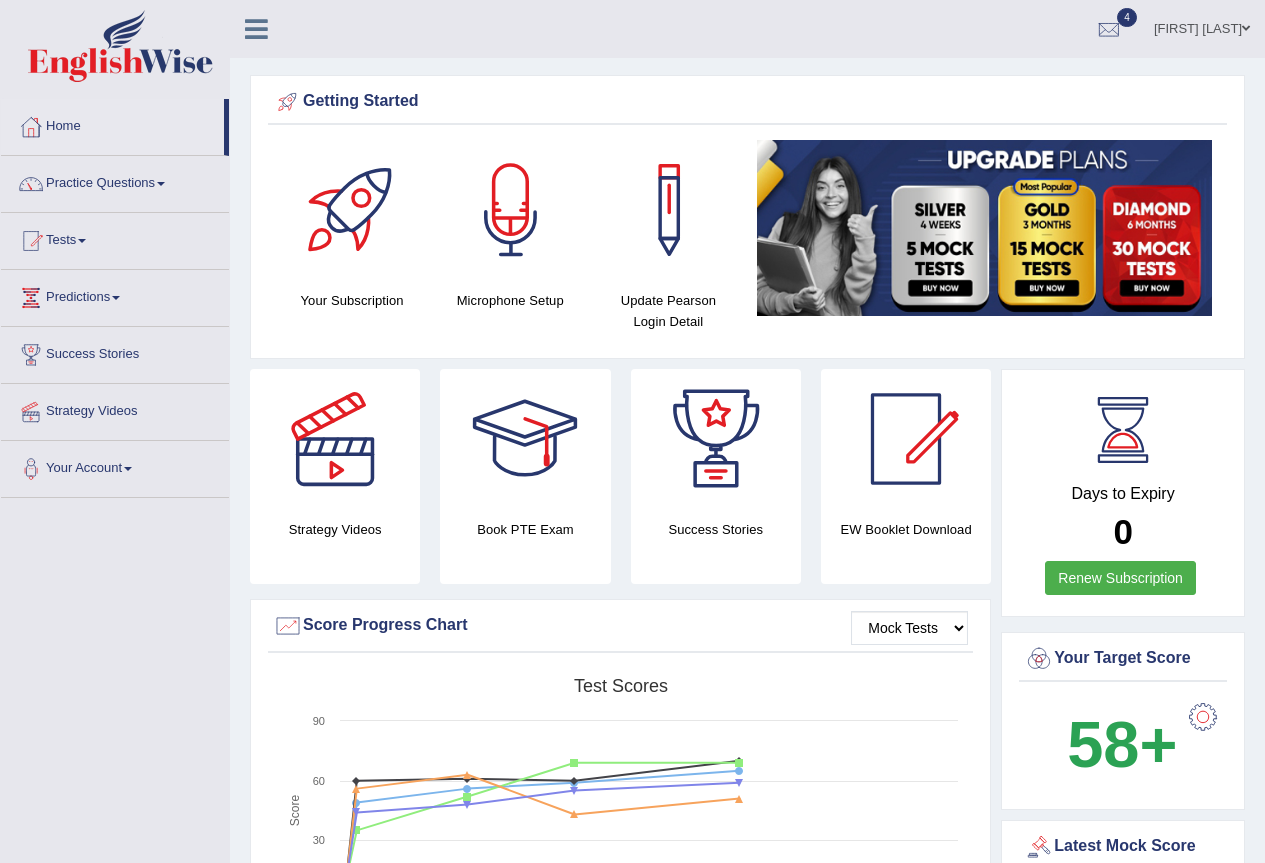 scroll, scrollTop: 0, scrollLeft: 0, axis: both 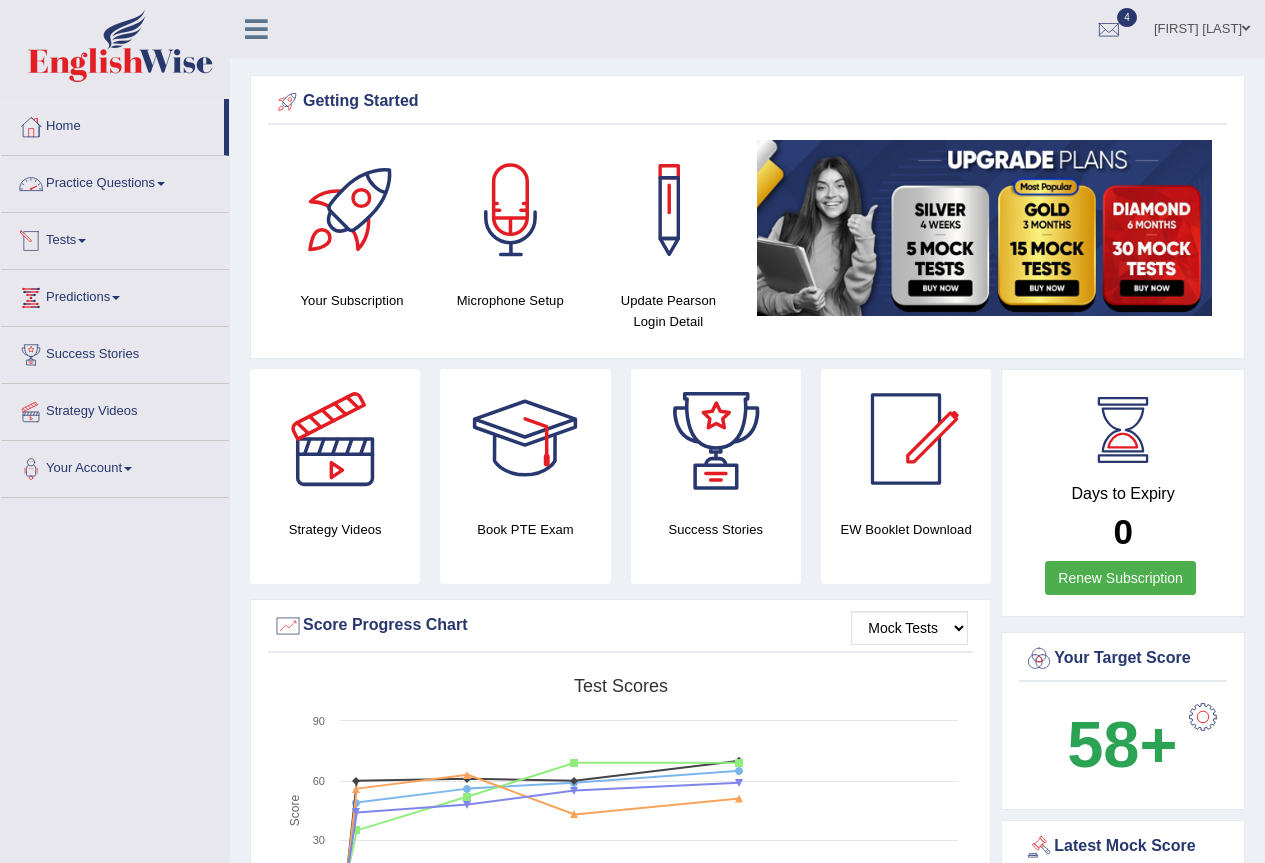 click on "Tests" at bounding box center (115, 238) 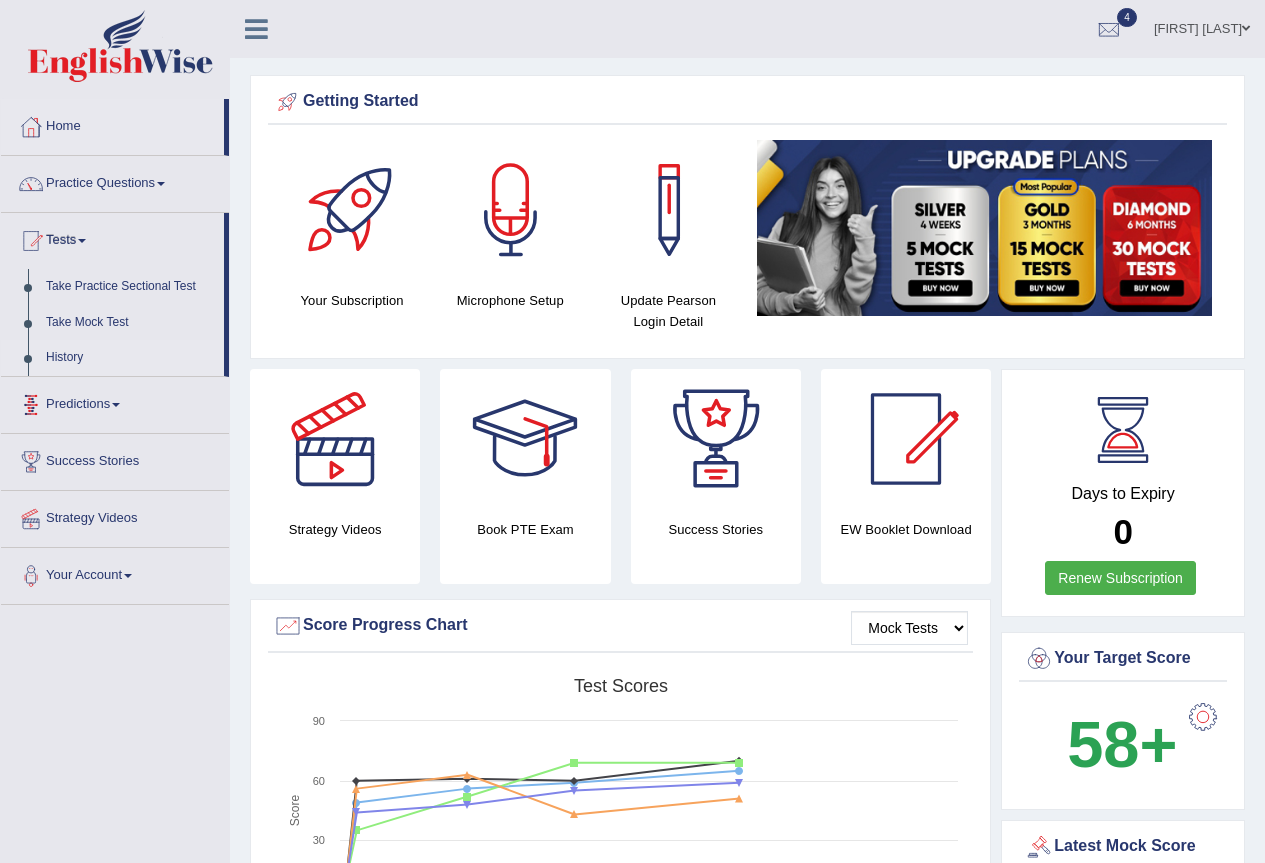 click on "History" at bounding box center [130, 358] 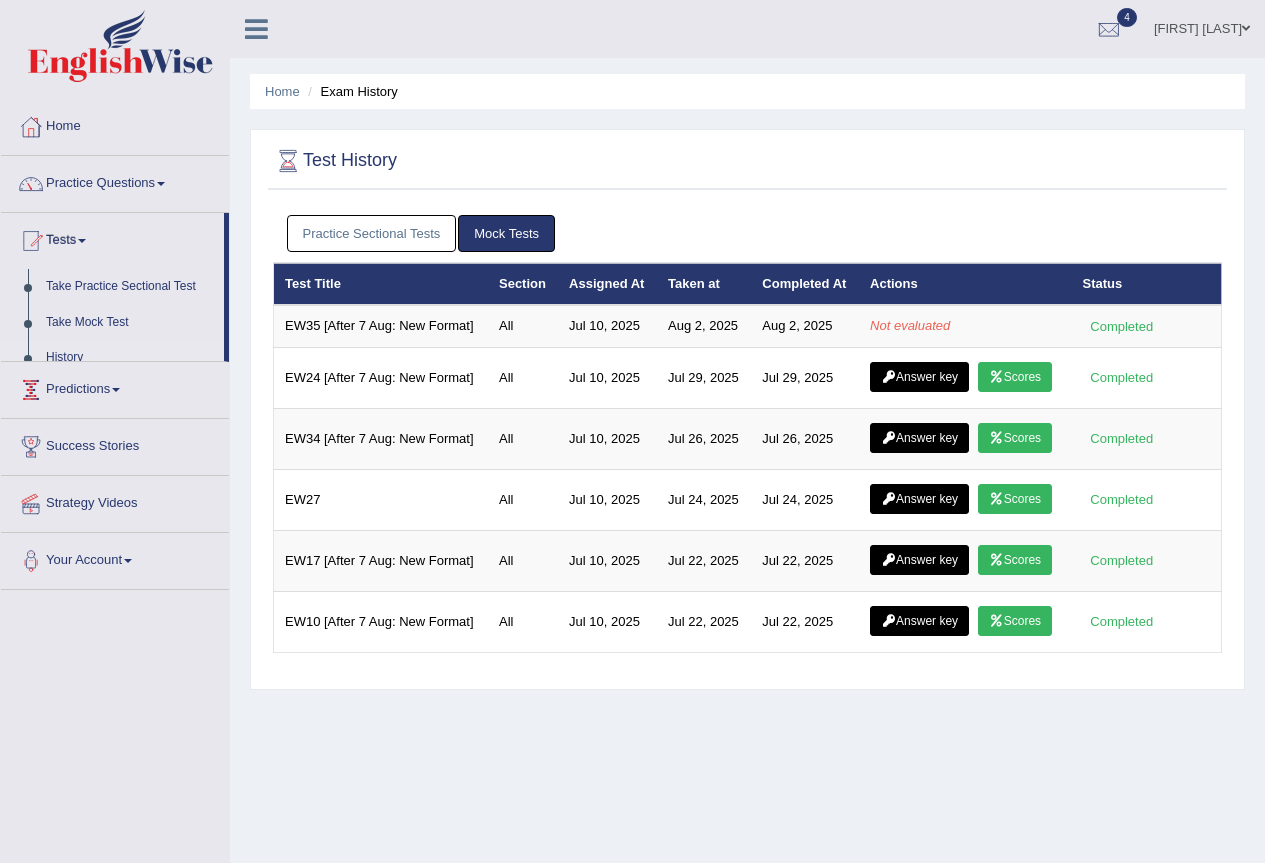 scroll, scrollTop: 0, scrollLeft: 0, axis: both 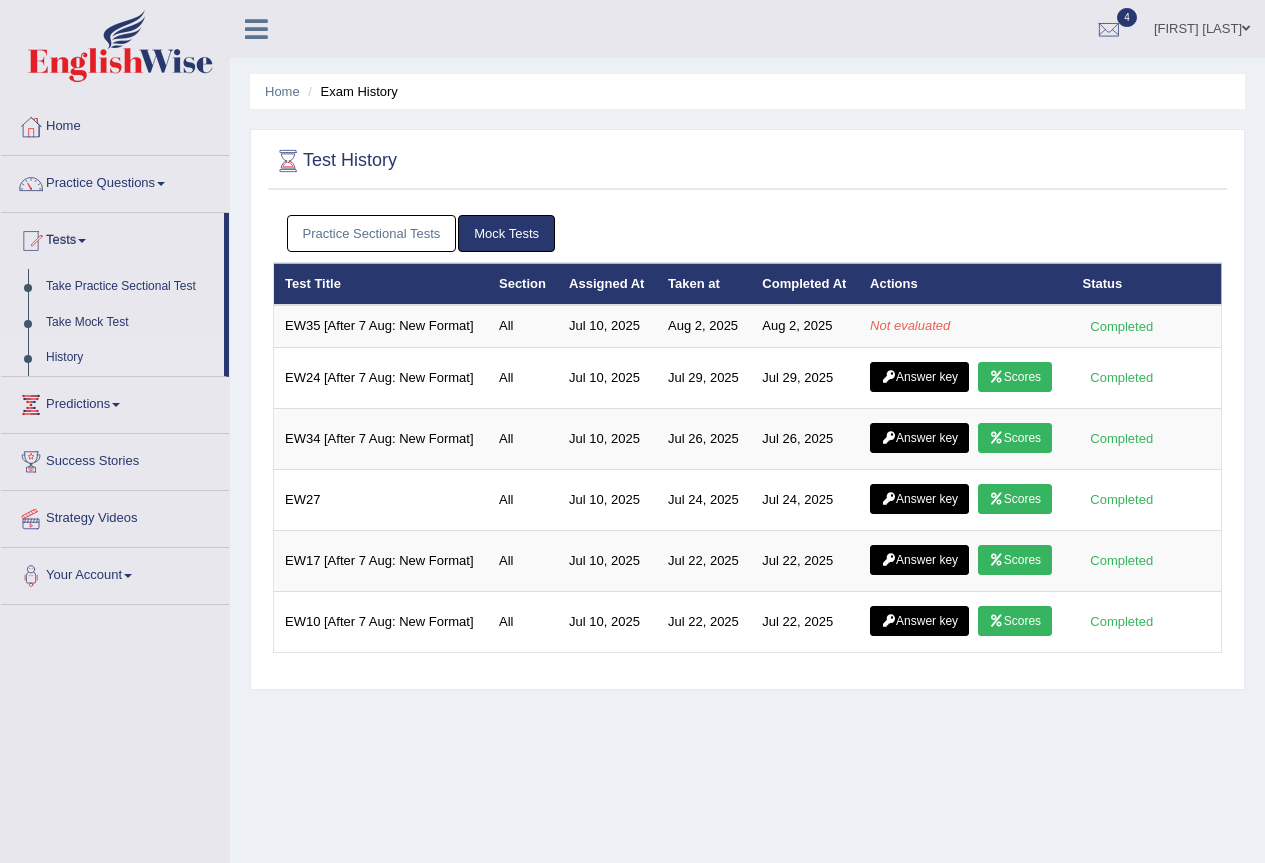 click on "Practice Sectional Tests" at bounding box center [372, 233] 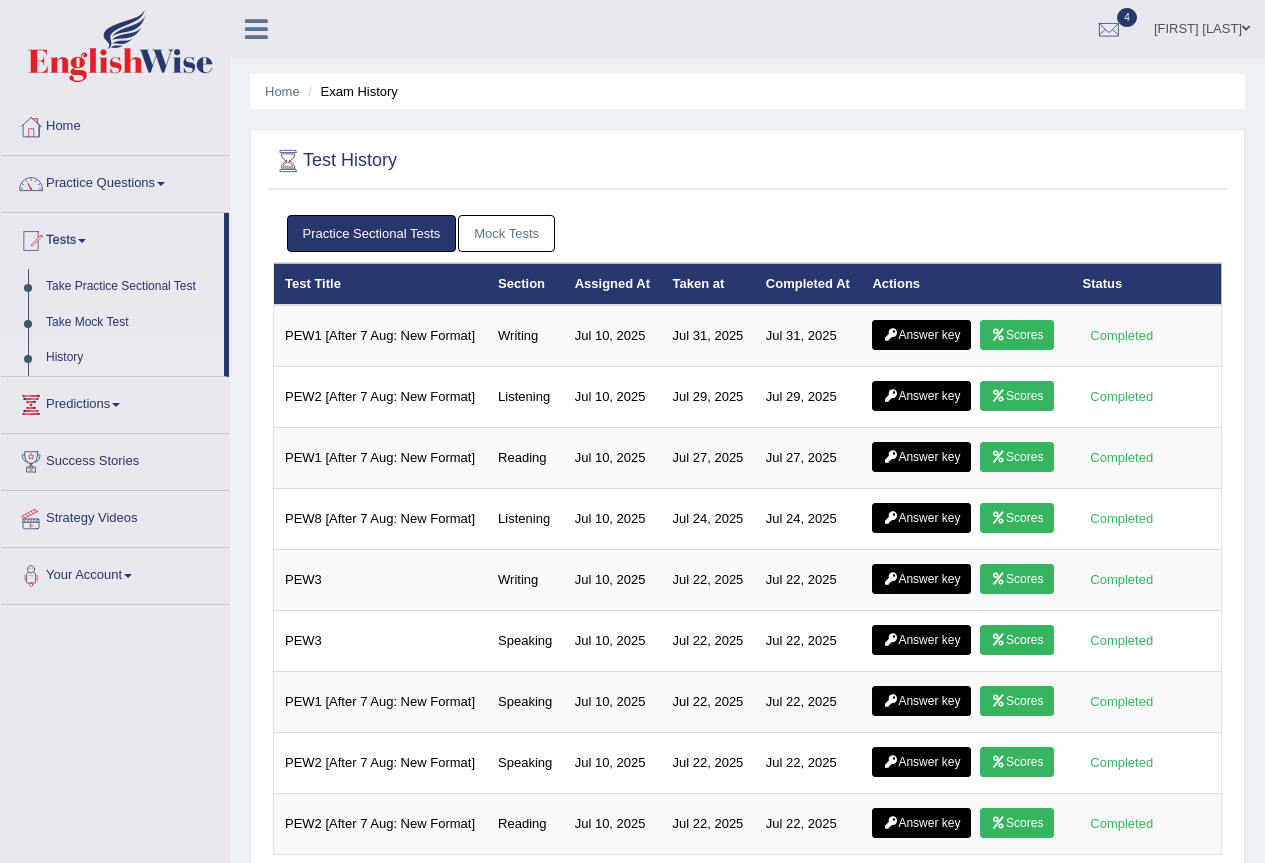 click on "Mock Tests" at bounding box center [506, 233] 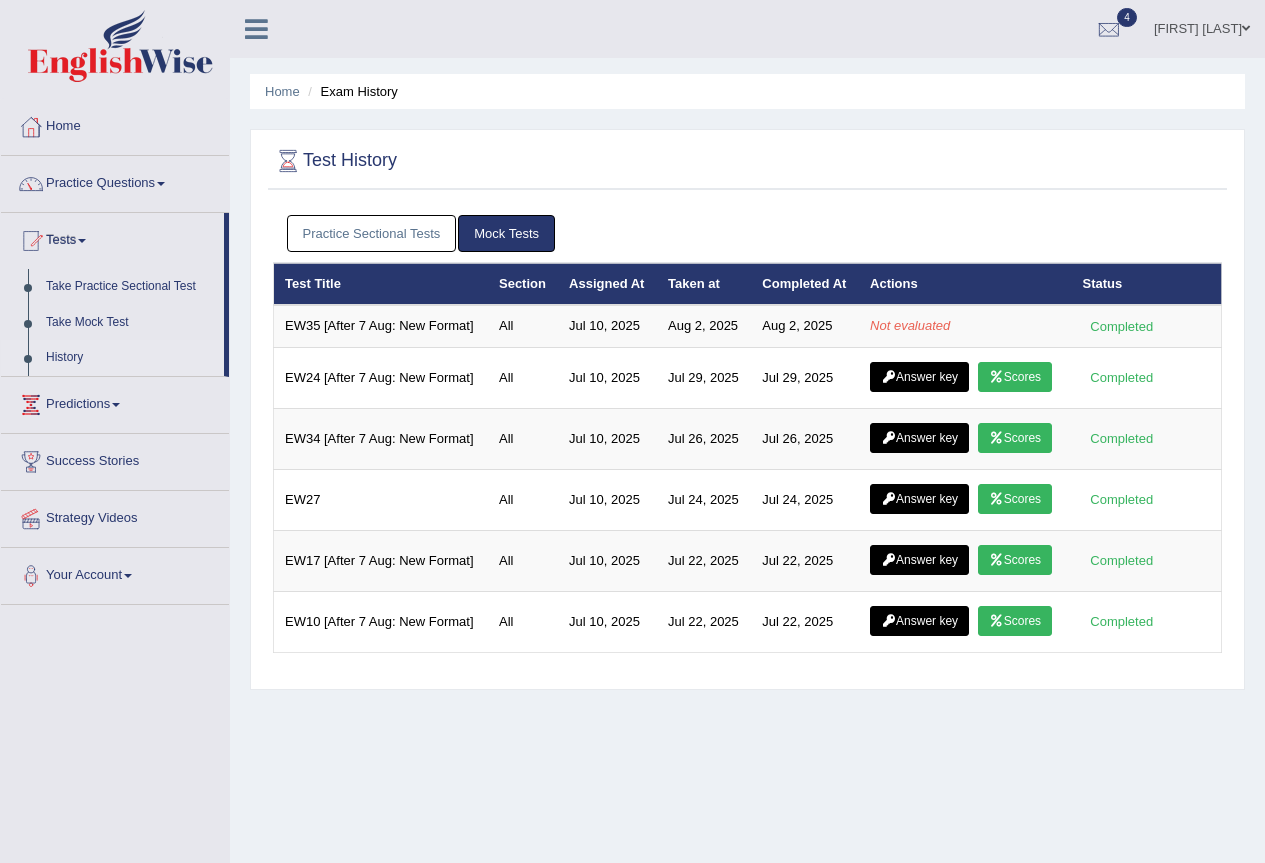 scroll, scrollTop: 0, scrollLeft: 0, axis: both 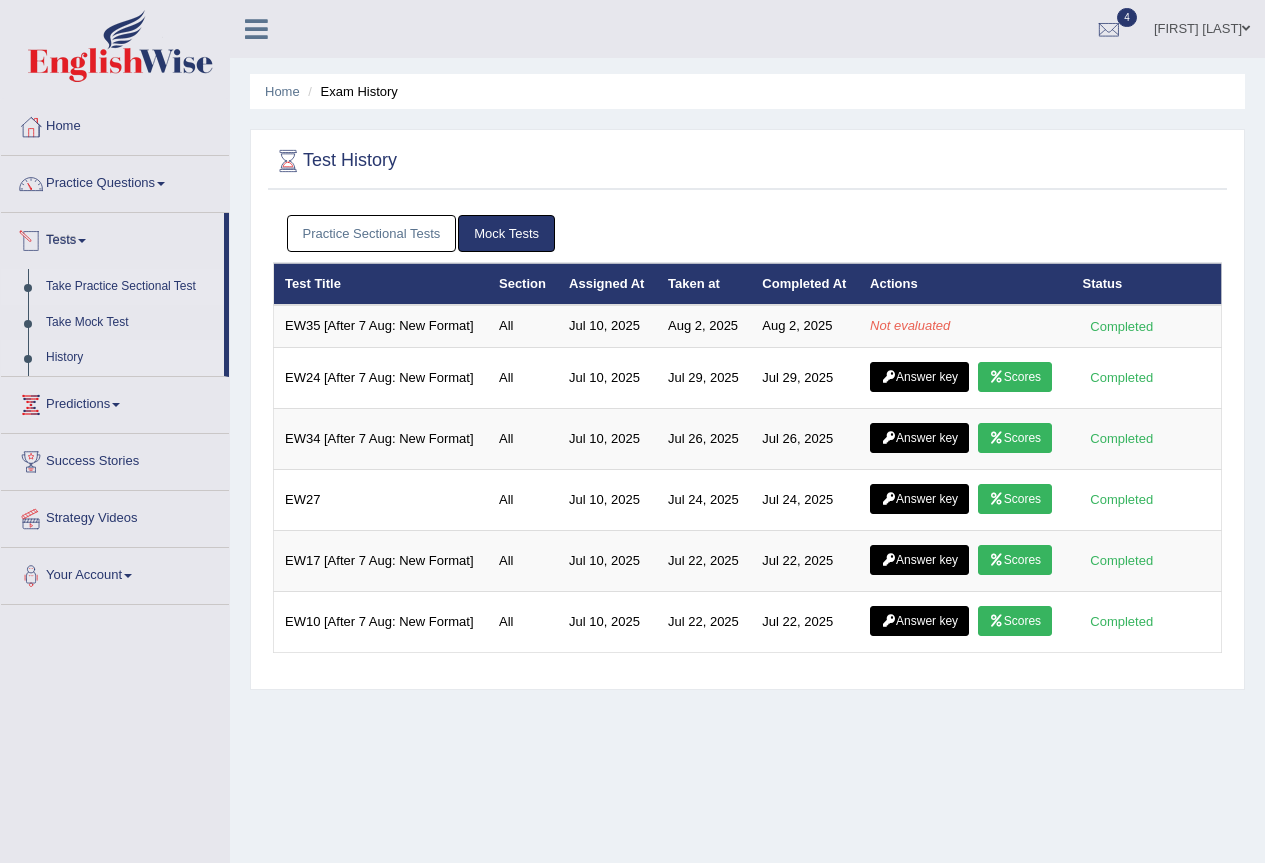 click on "Take Practice Sectional Test" at bounding box center [130, 287] 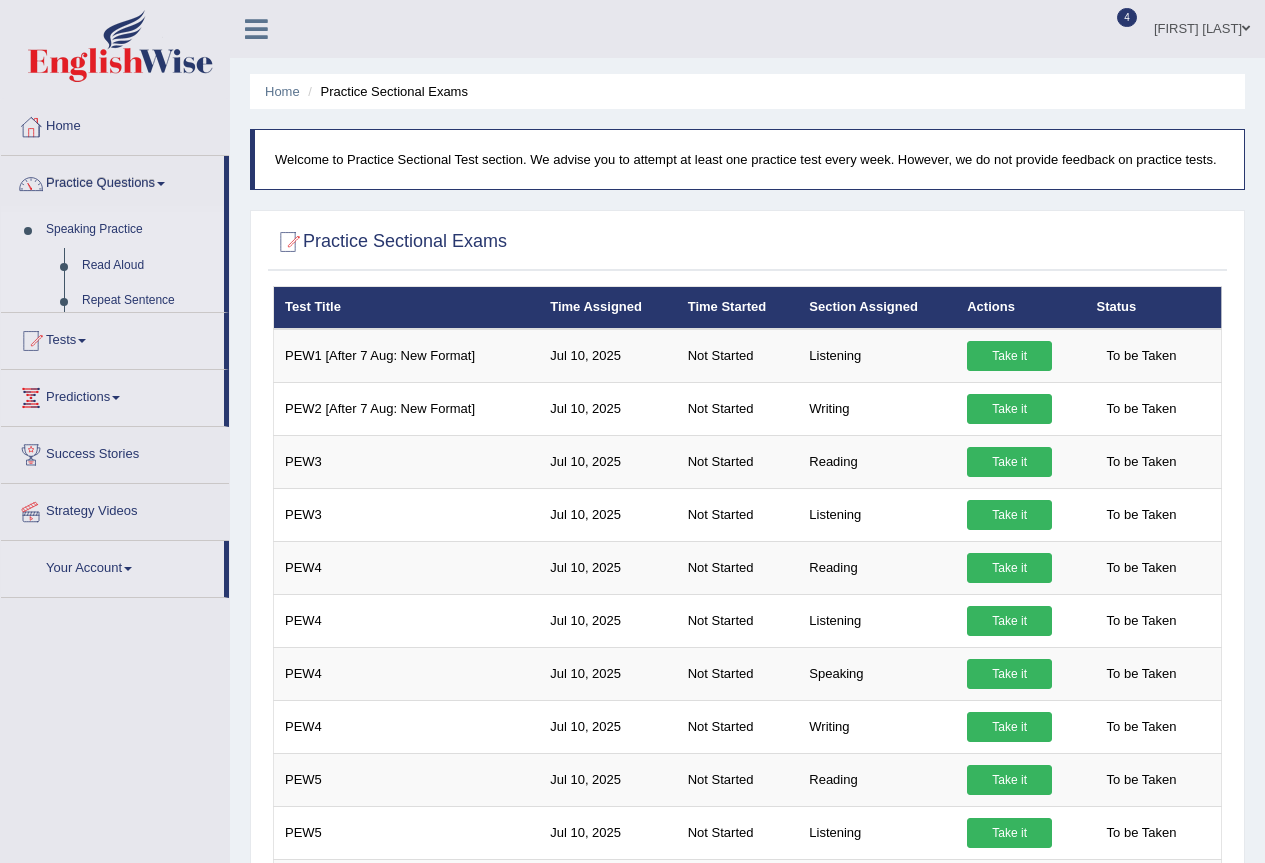 scroll, scrollTop: 0, scrollLeft: 0, axis: both 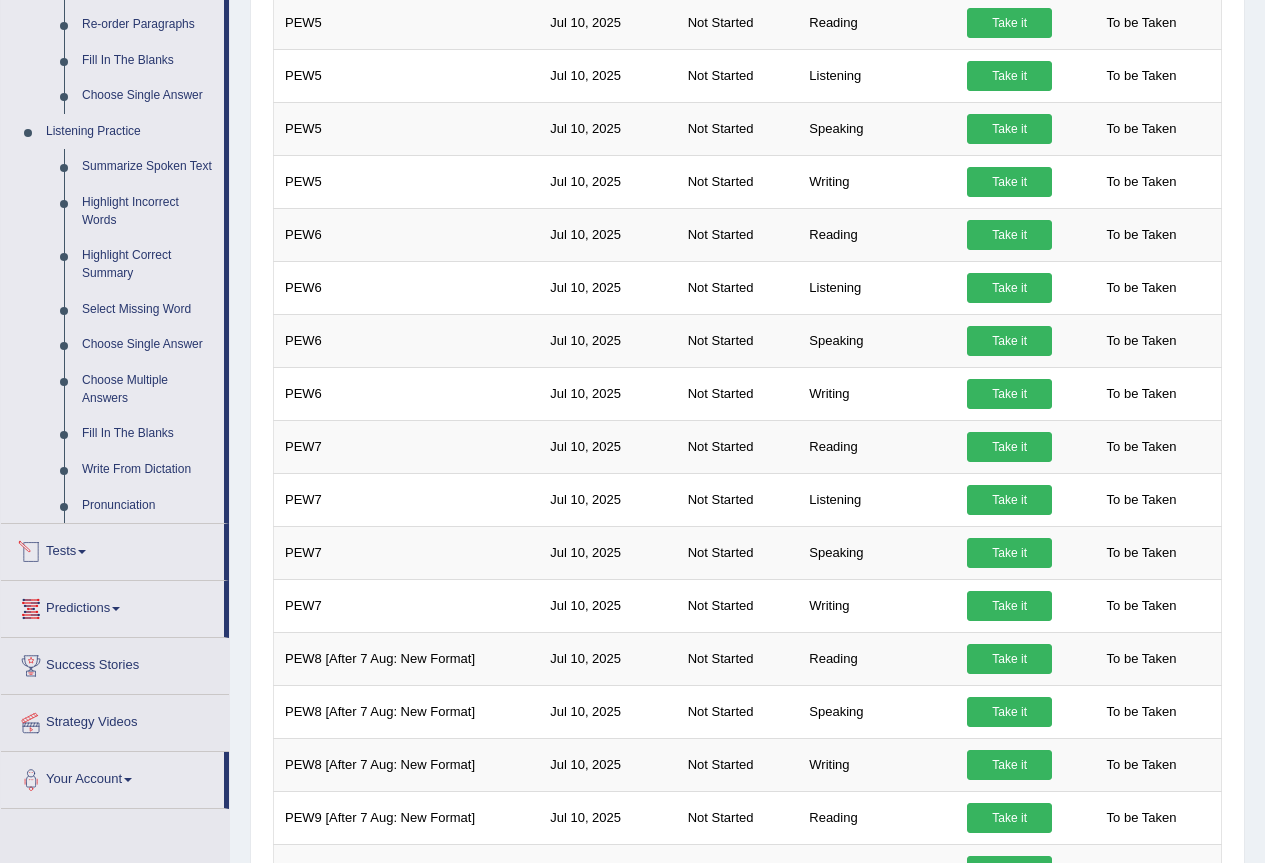 drag, startPoint x: 60, startPoint y: 550, endPoint x: 73, endPoint y: 548, distance: 13.152946 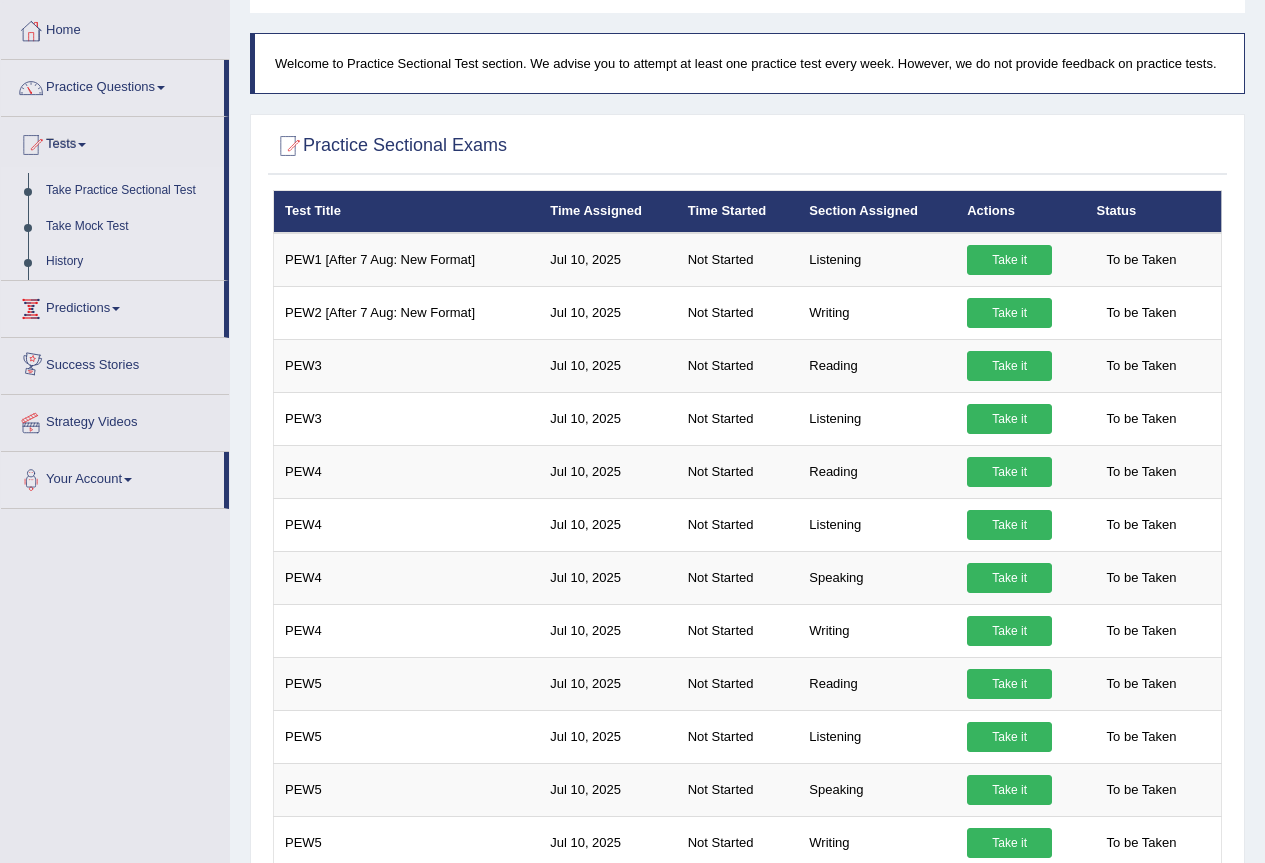 scroll, scrollTop: 0, scrollLeft: 0, axis: both 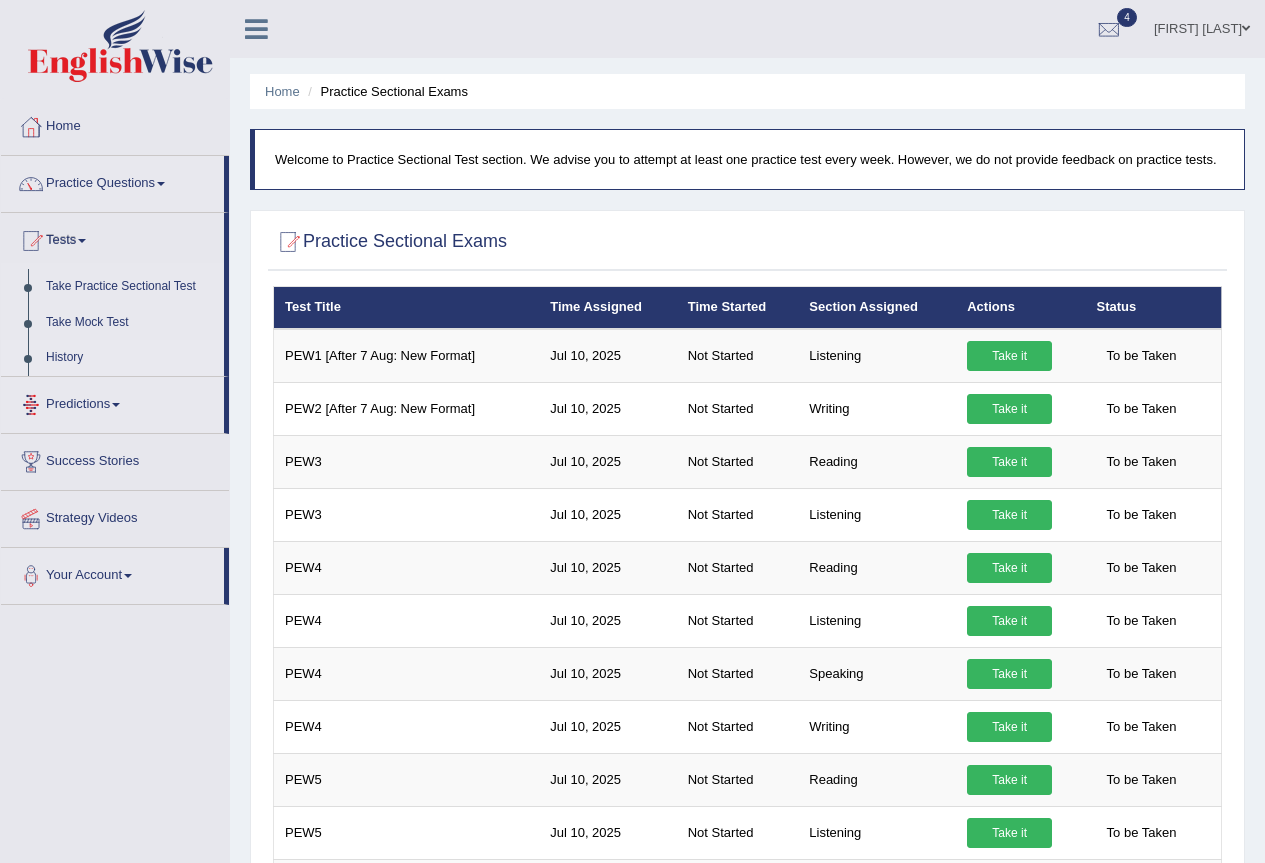 click on "History" at bounding box center (130, 358) 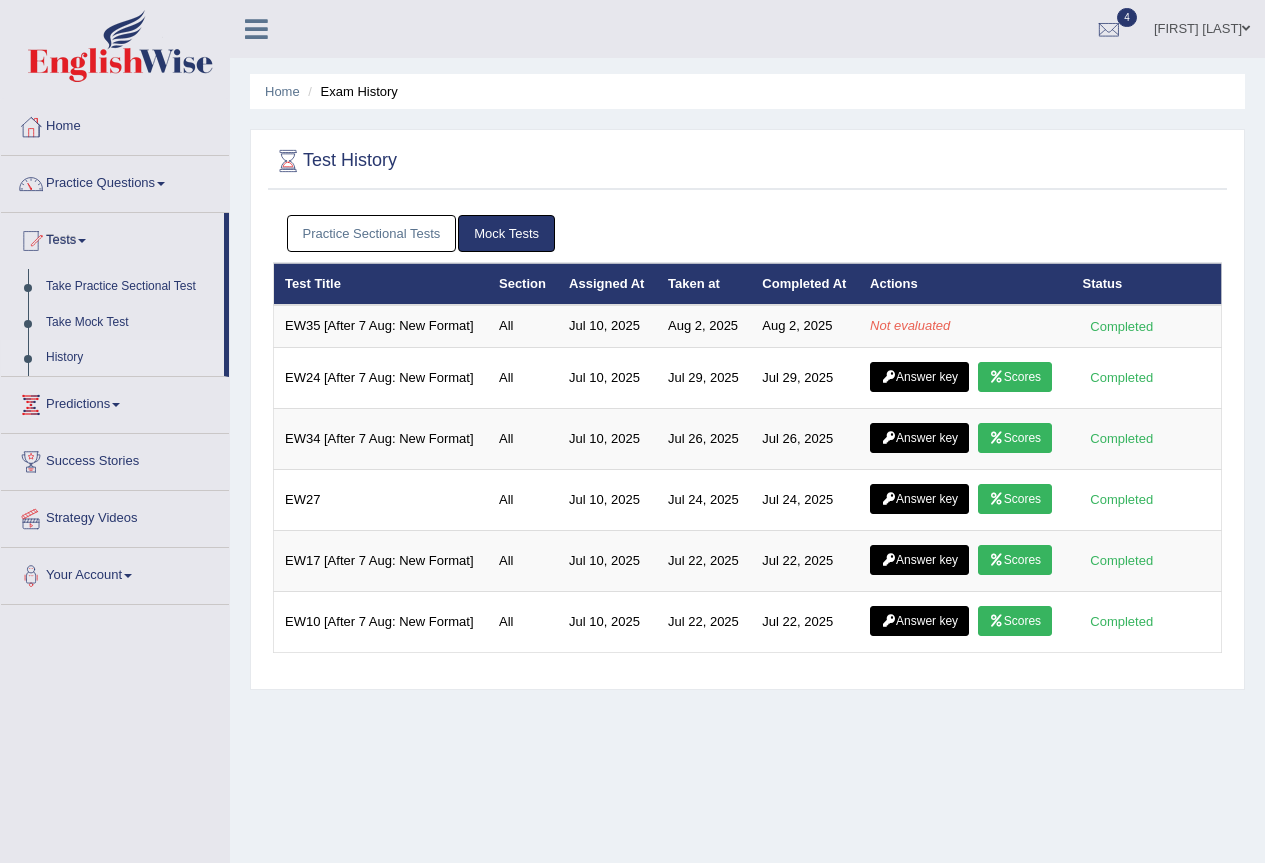 scroll, scrollTop: 0, scrollLeft: 0, axis: both 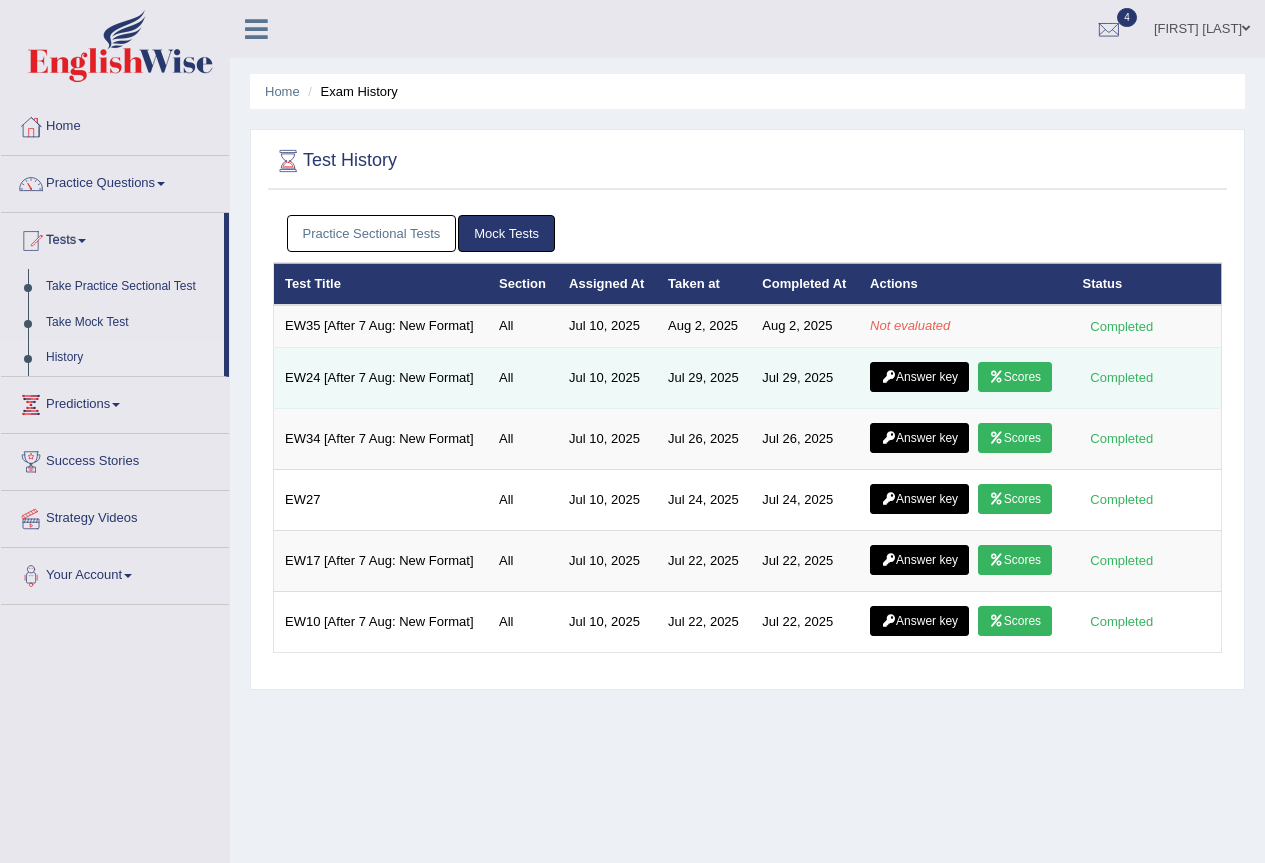 click at bounding box center (996, 377) 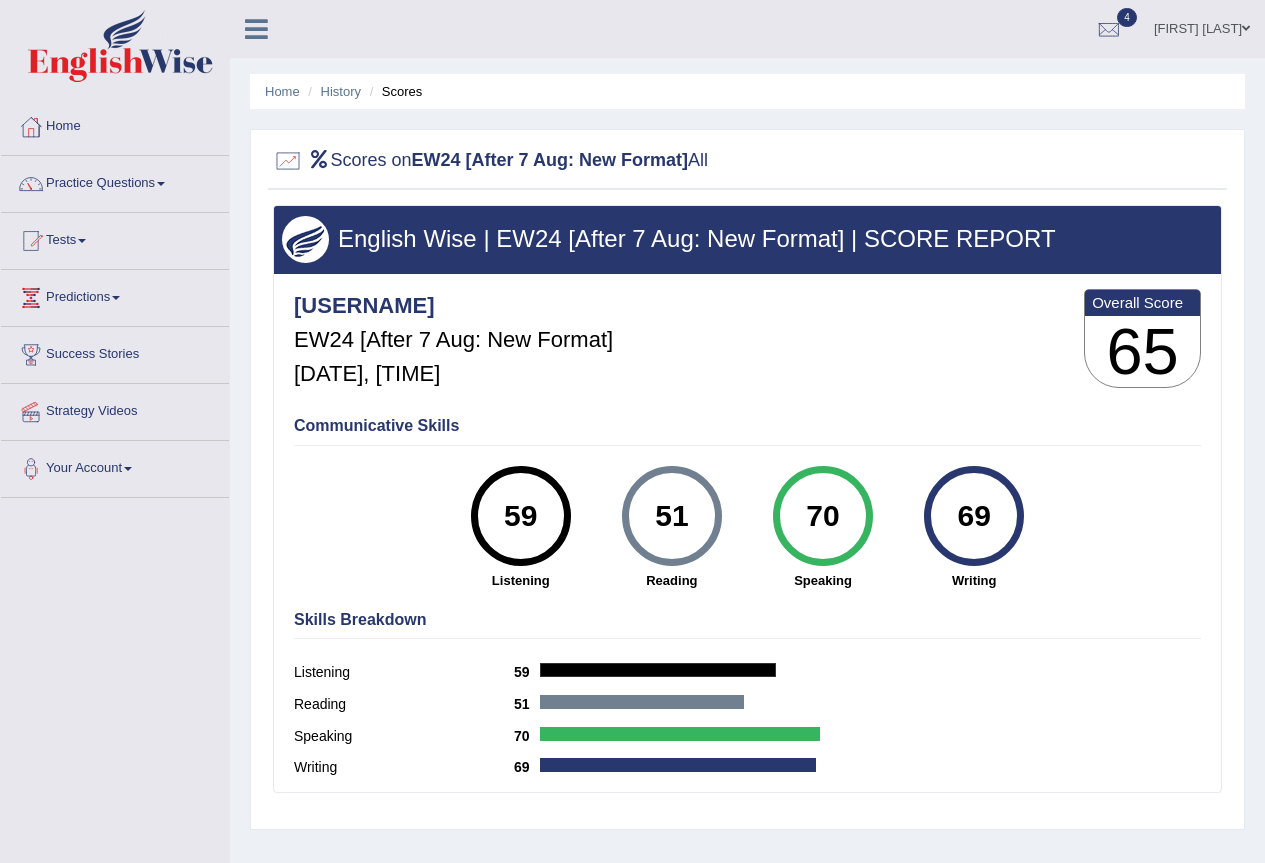 scroll, scrollTop: 0, scrollLeft: 0, axis: both 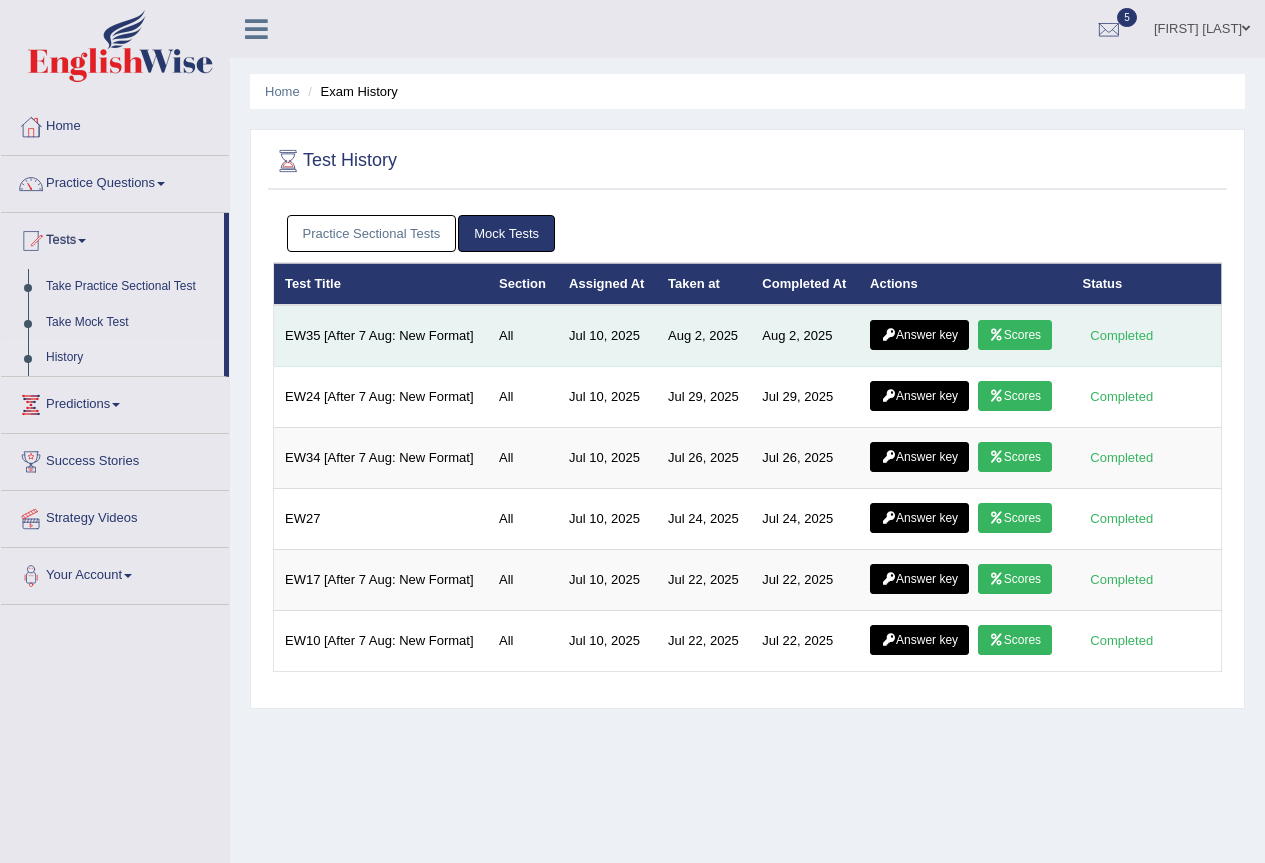 click at bounding box center (996, 335) 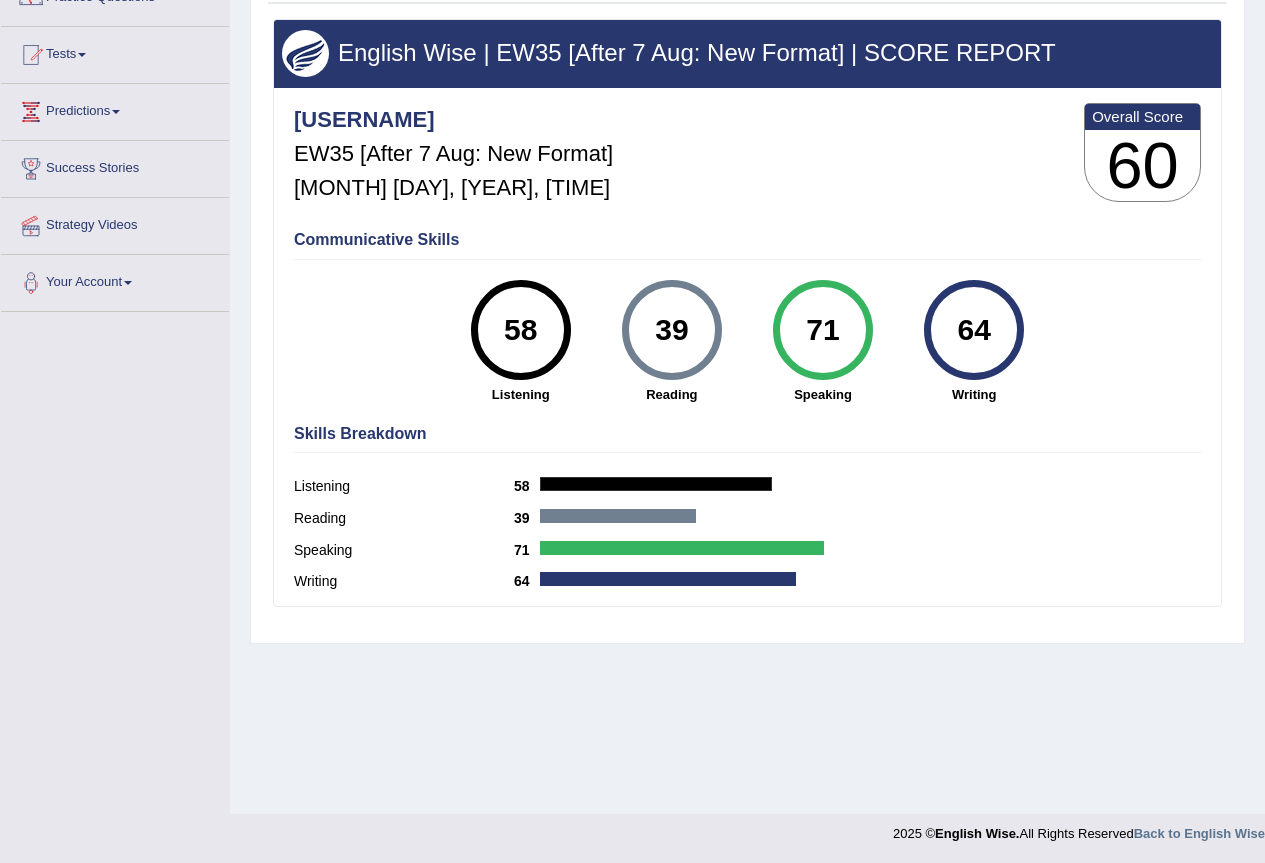 scroll, scrollTop: 187, scrollLeft: 0, axis: vertical 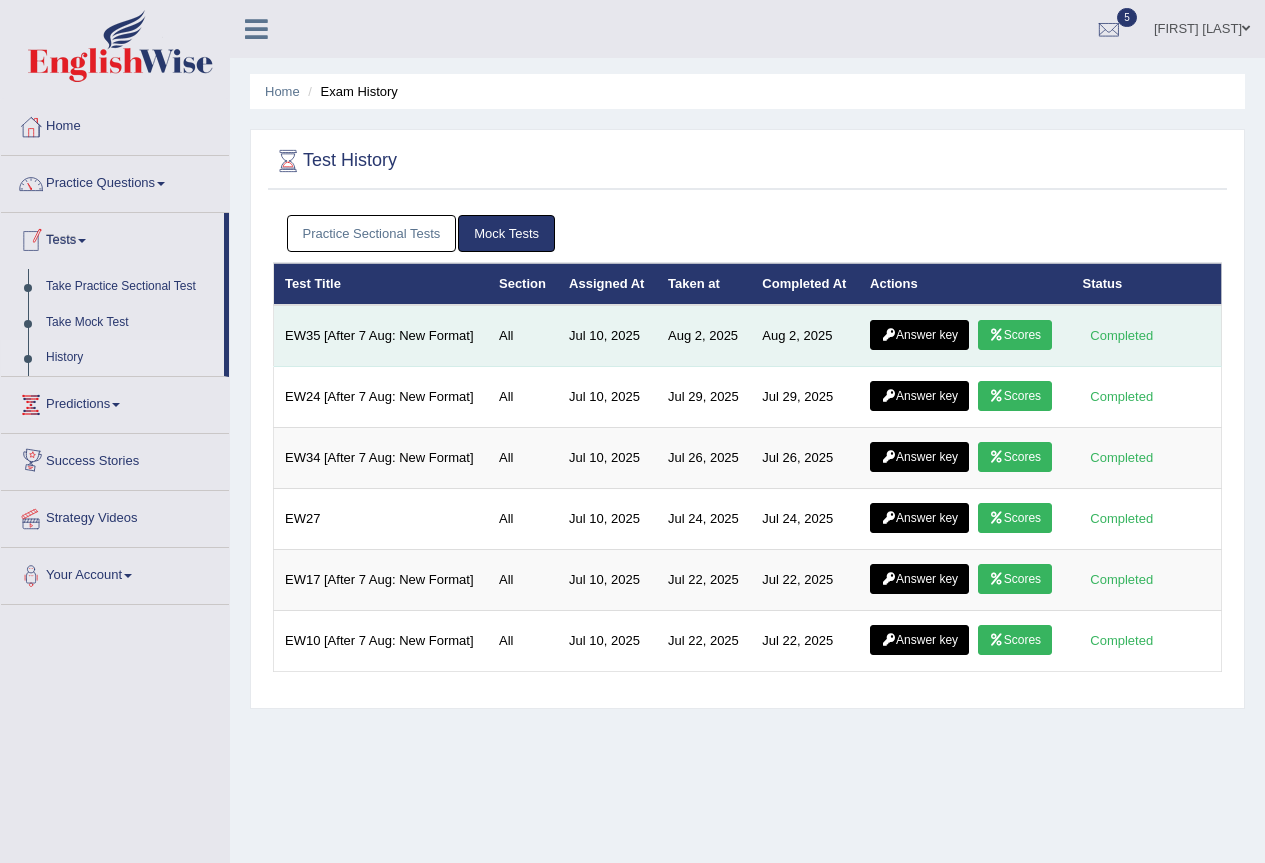 click on "Answer key" at bounding box center (919, 335) 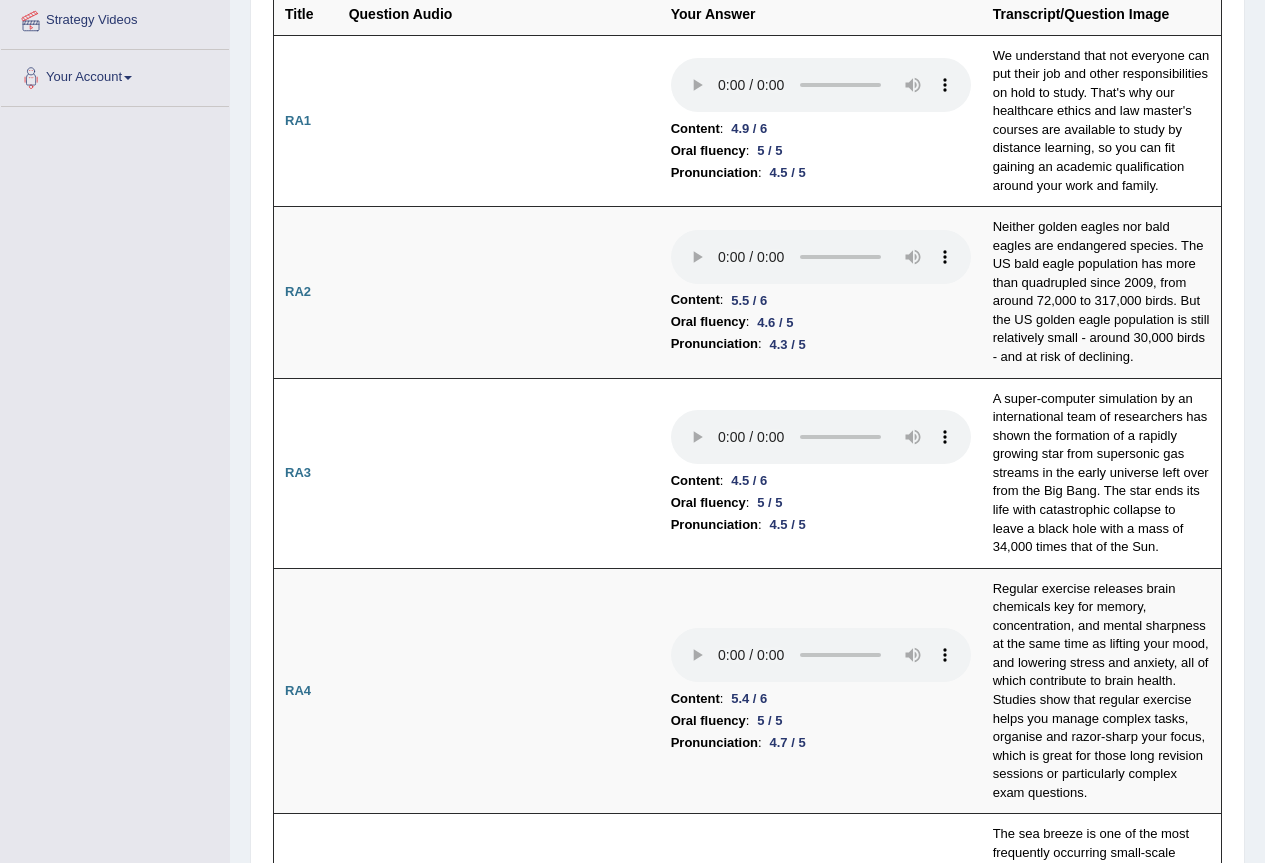 scroll, scrollTop: 433, scrollLeft: 0, axis: vertical 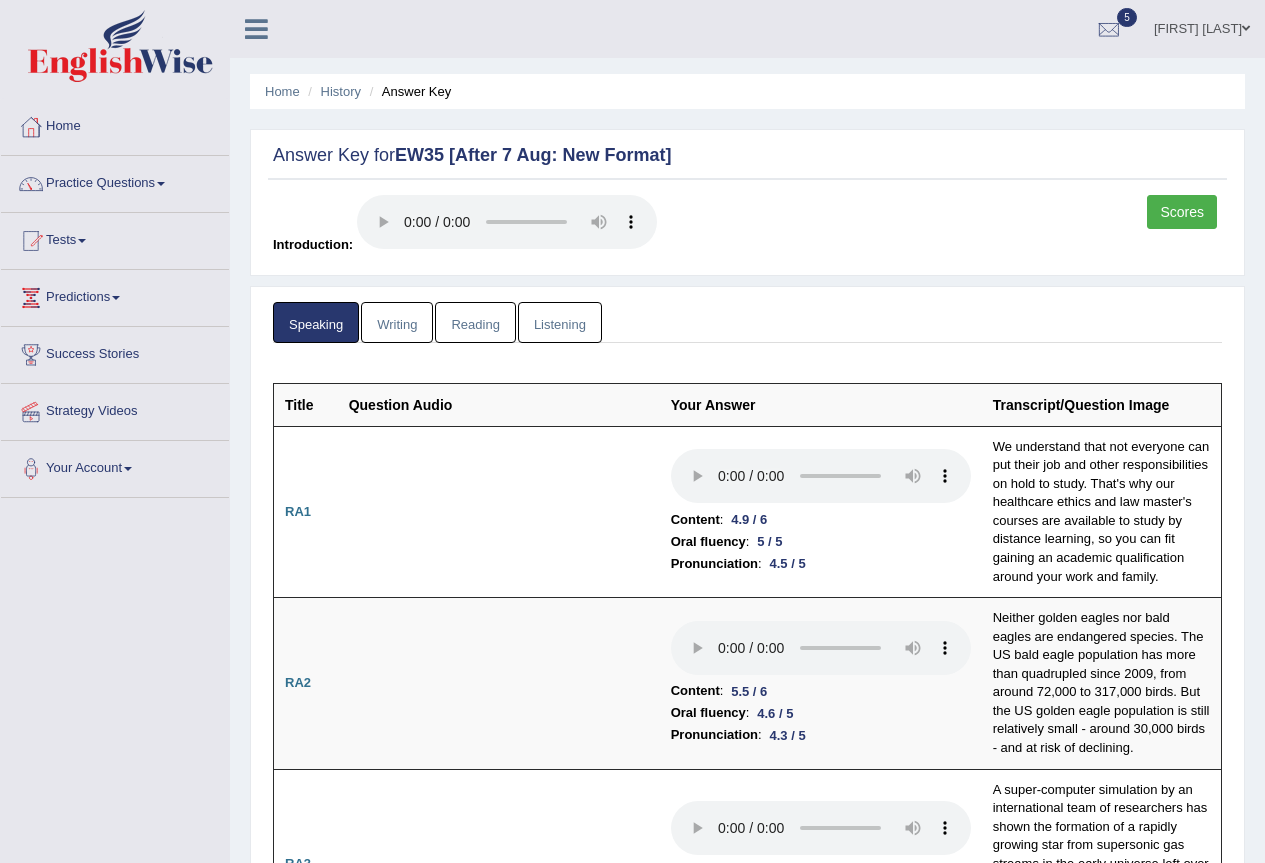 click on "Writing" at bounding box center (397, 322) 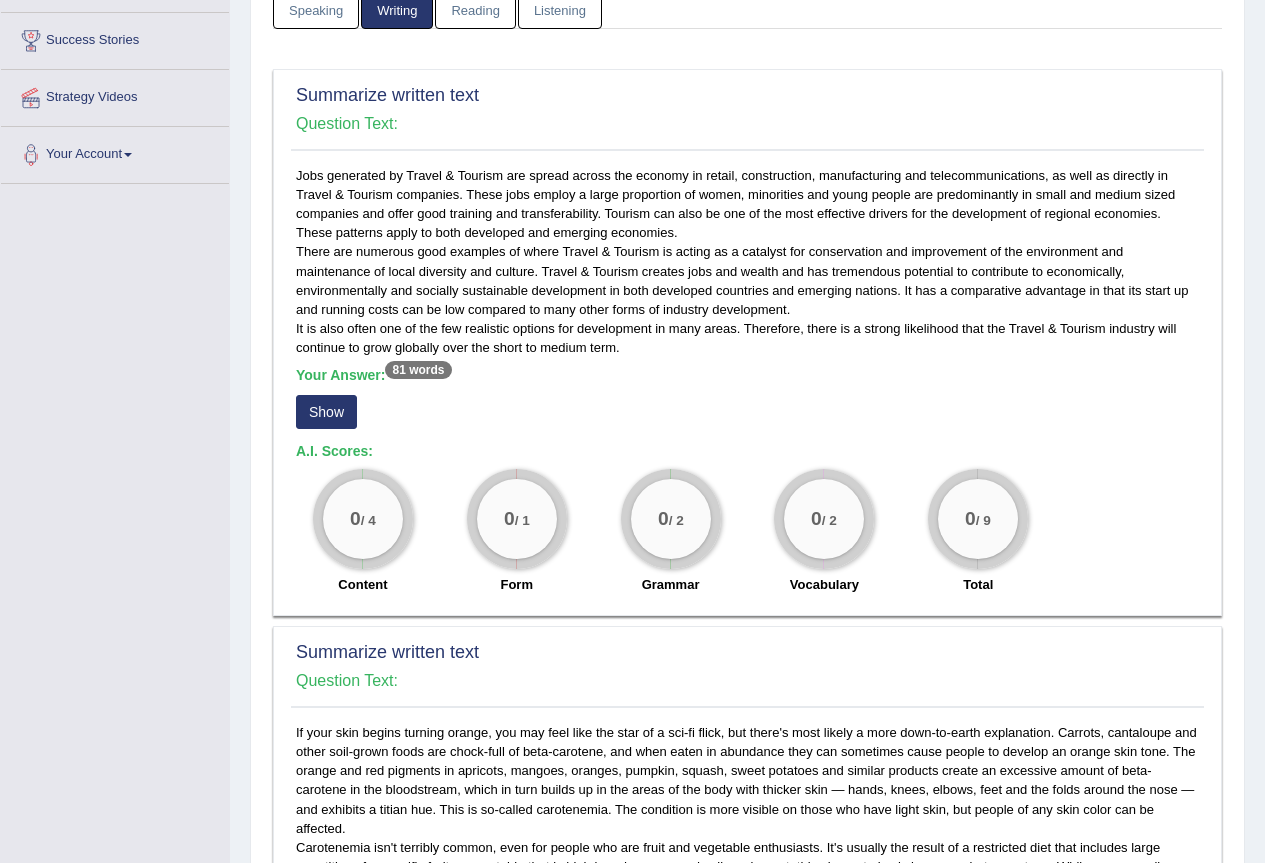 scroll, scrollTop: 333, scrollLeft: 0, axis: vertical 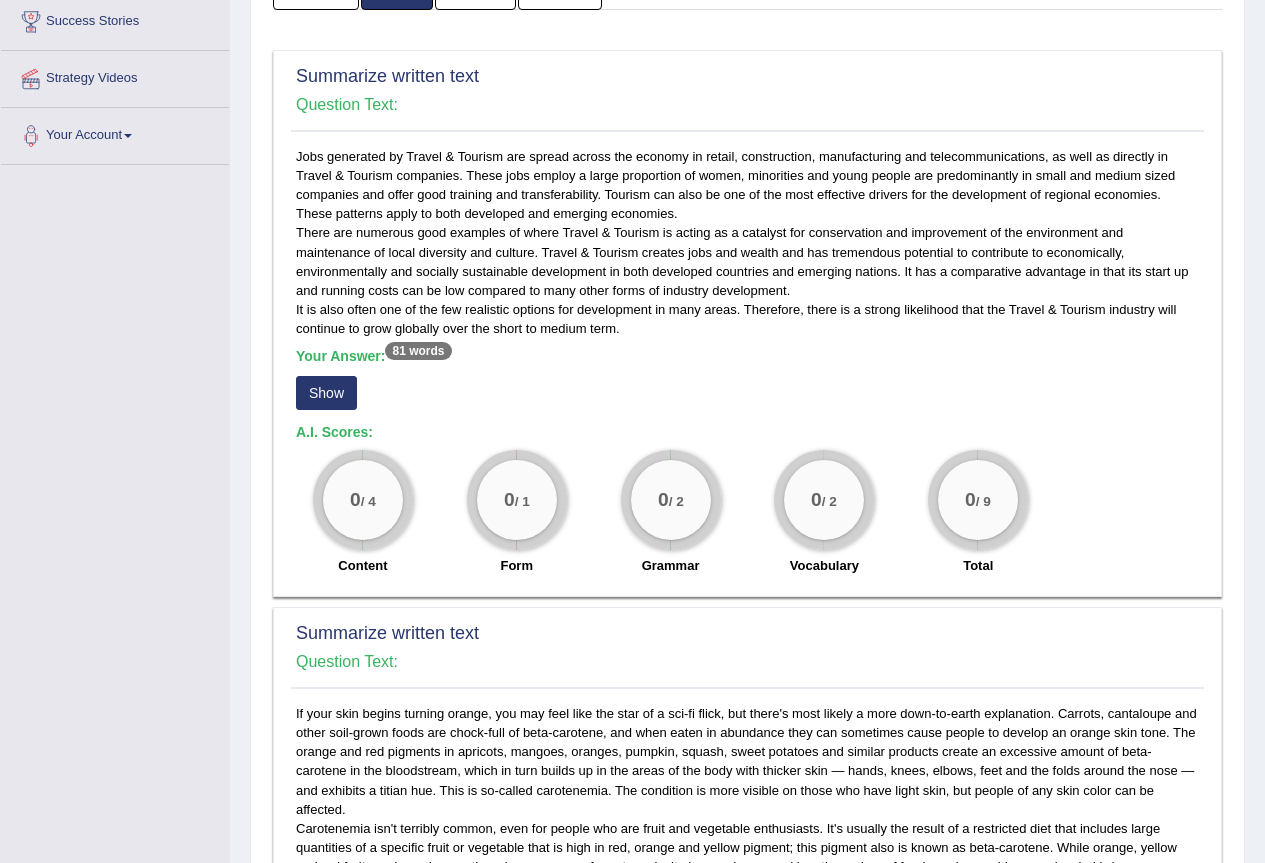 click on "Show" at bounding box center (326, 393) 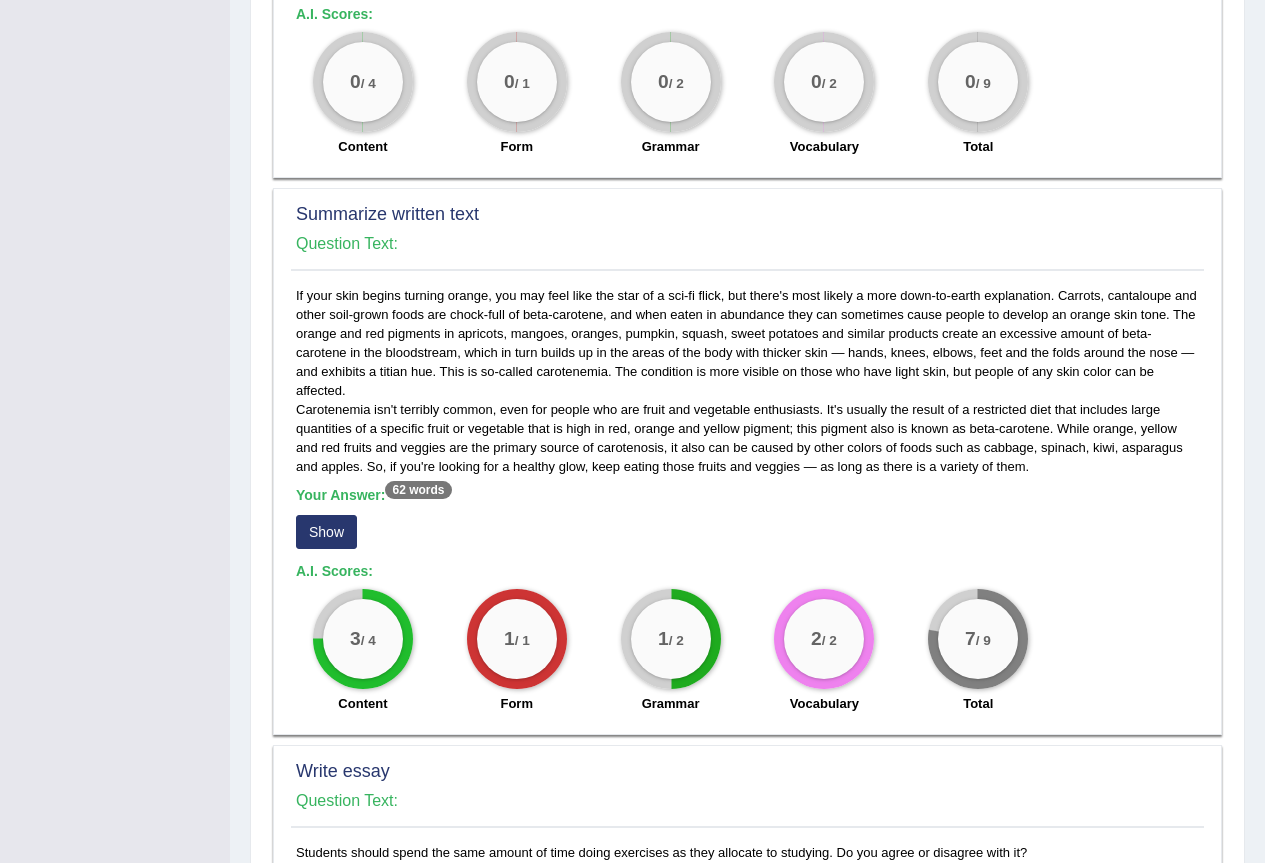 scroll, scrollTop: 1268, scrollLeft: 0, axis: vertical 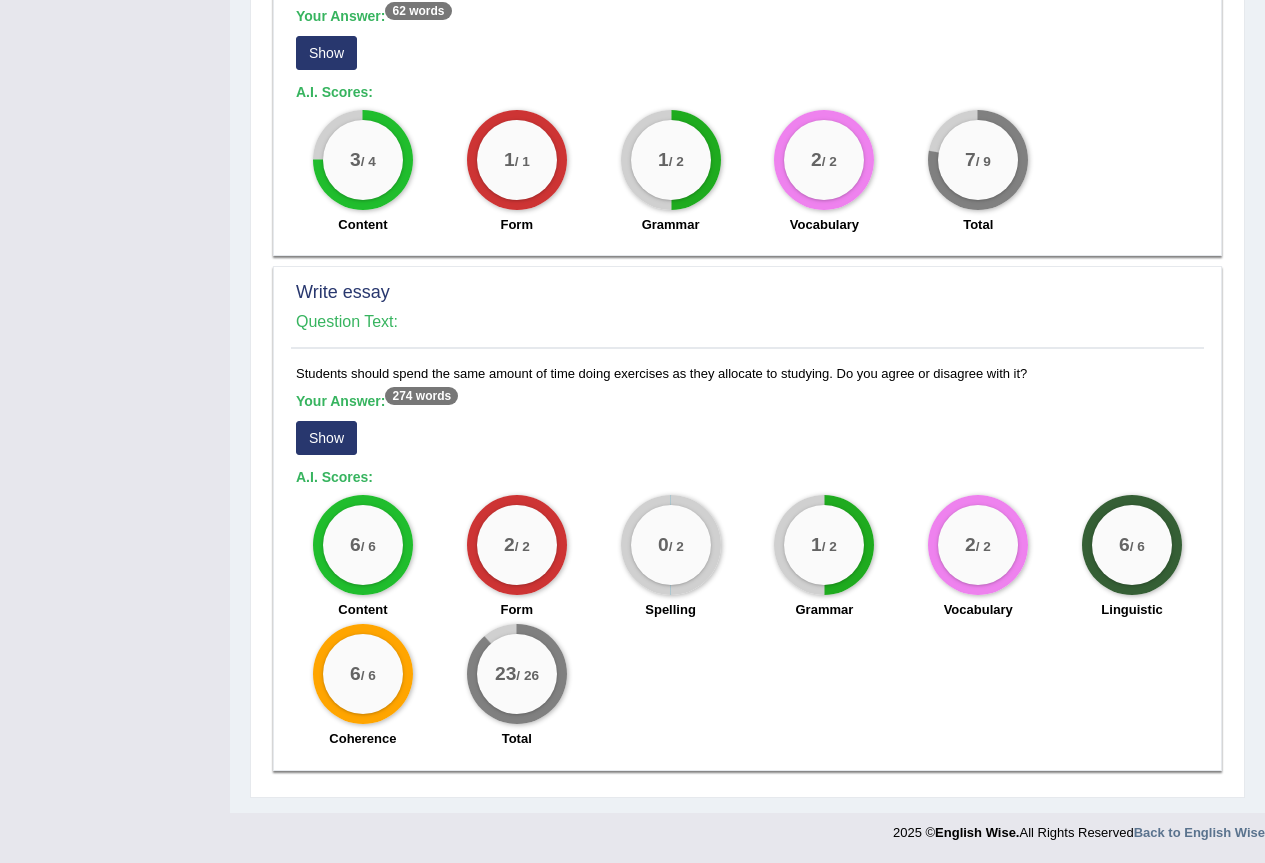 click on "Show" at bounding box center [326, 438] 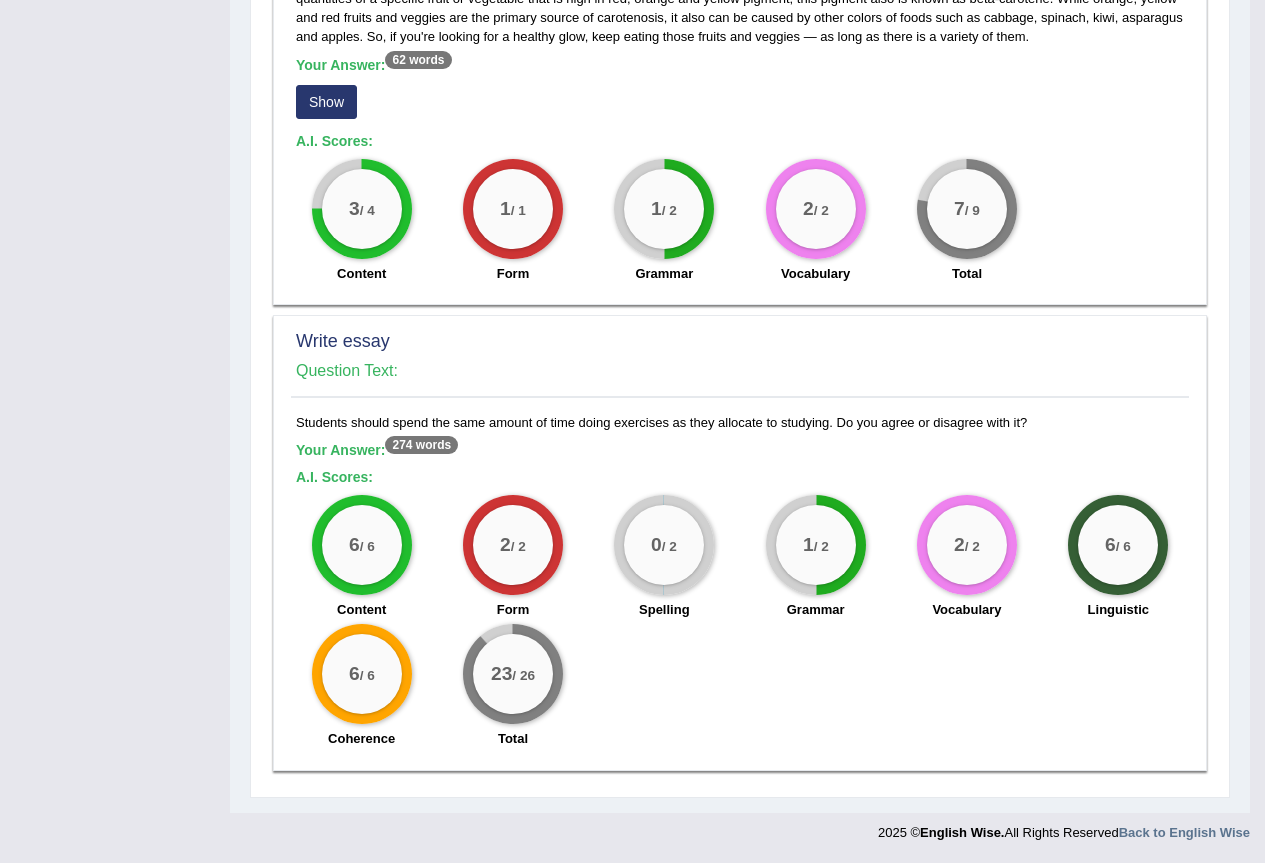 scroll, scrollTop: 1219, scrollLeft: 0, axis: vertical 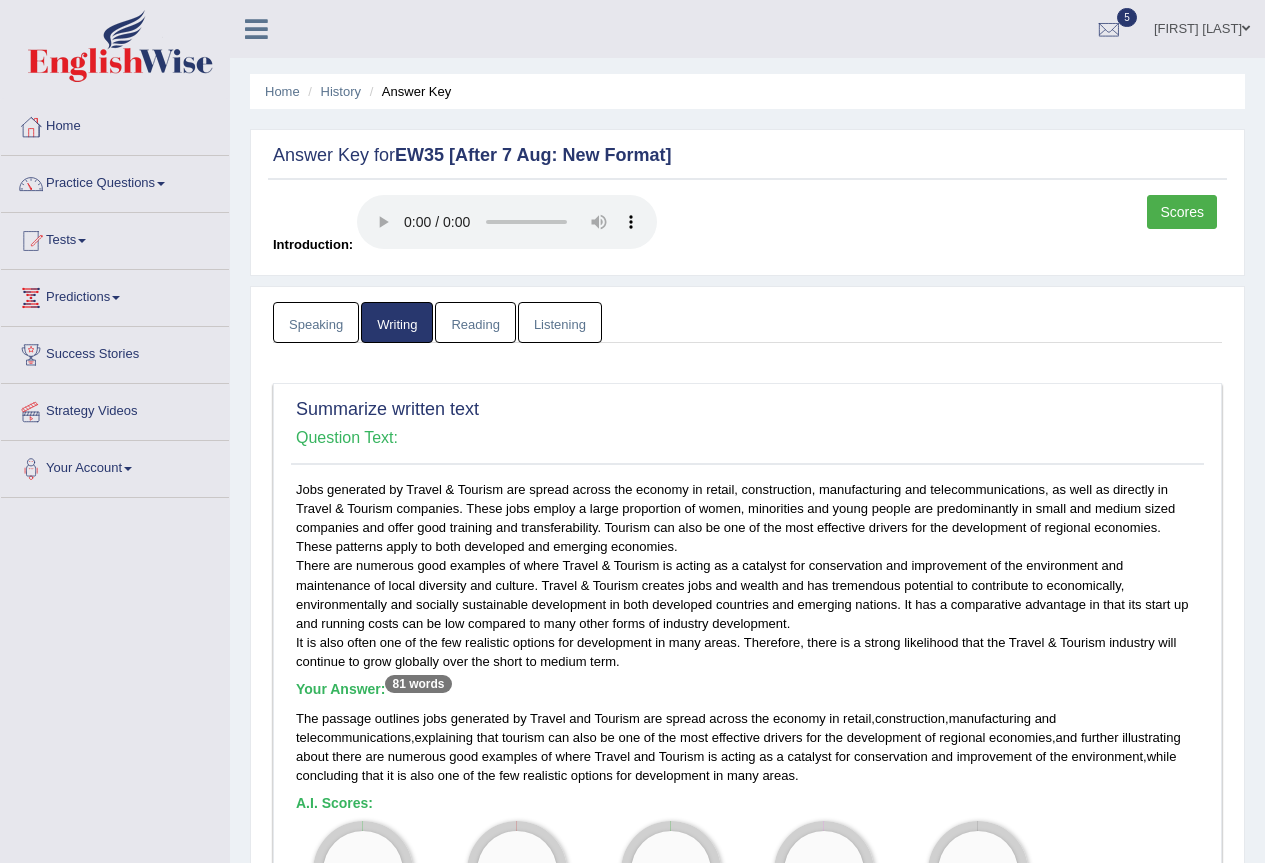 click on "Reading" at bounding box center (475, 322) 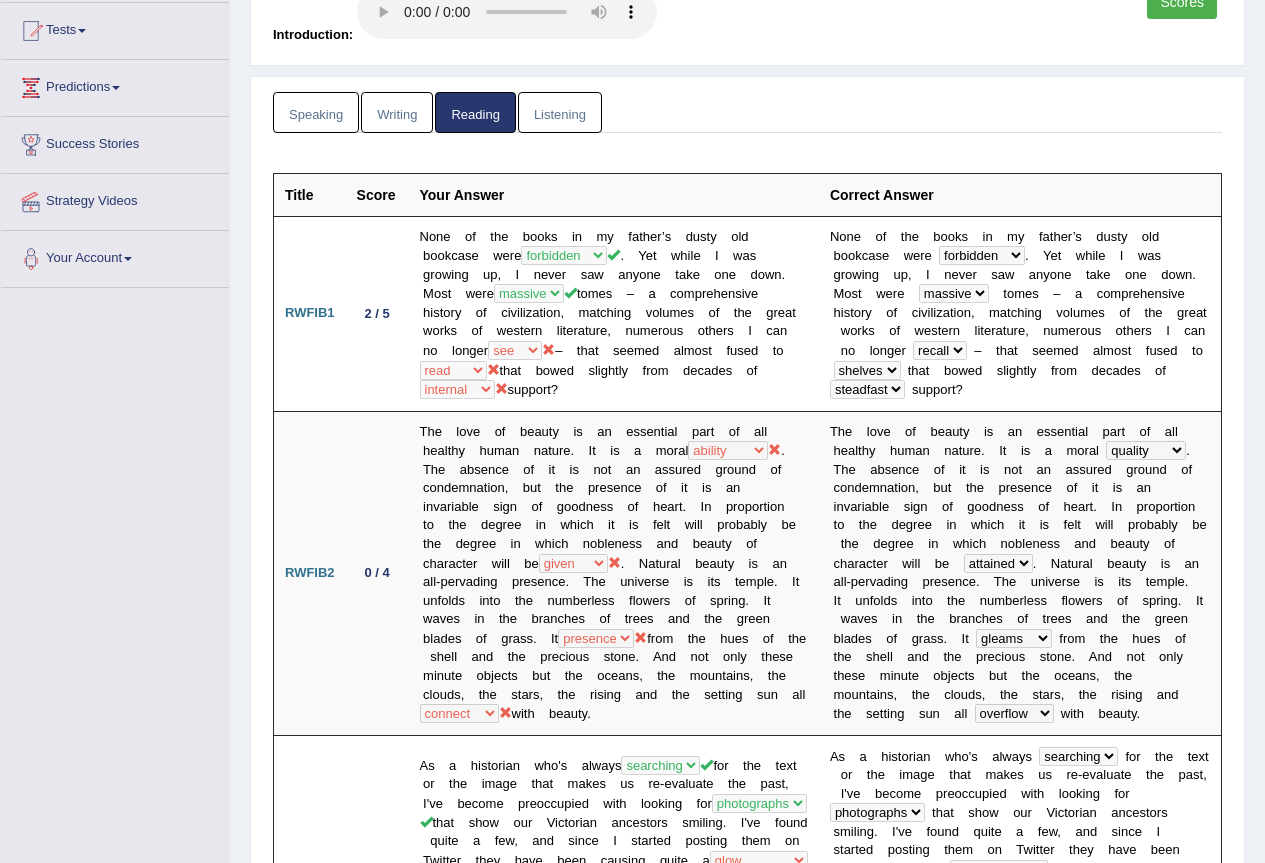 scroll, scrollTop: 0, scrollLeft: 0, axis: both 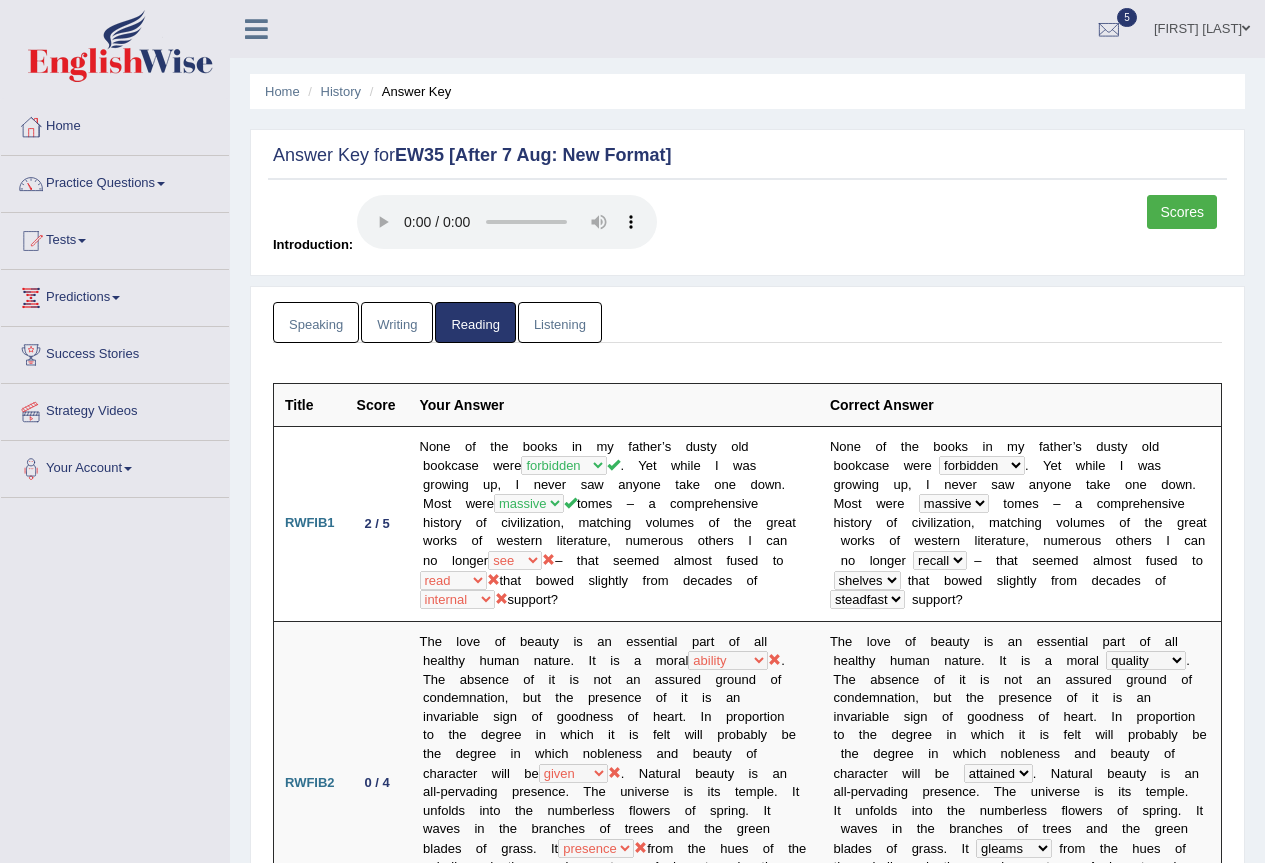 click on "Listening" at bounding box center [560, 322] 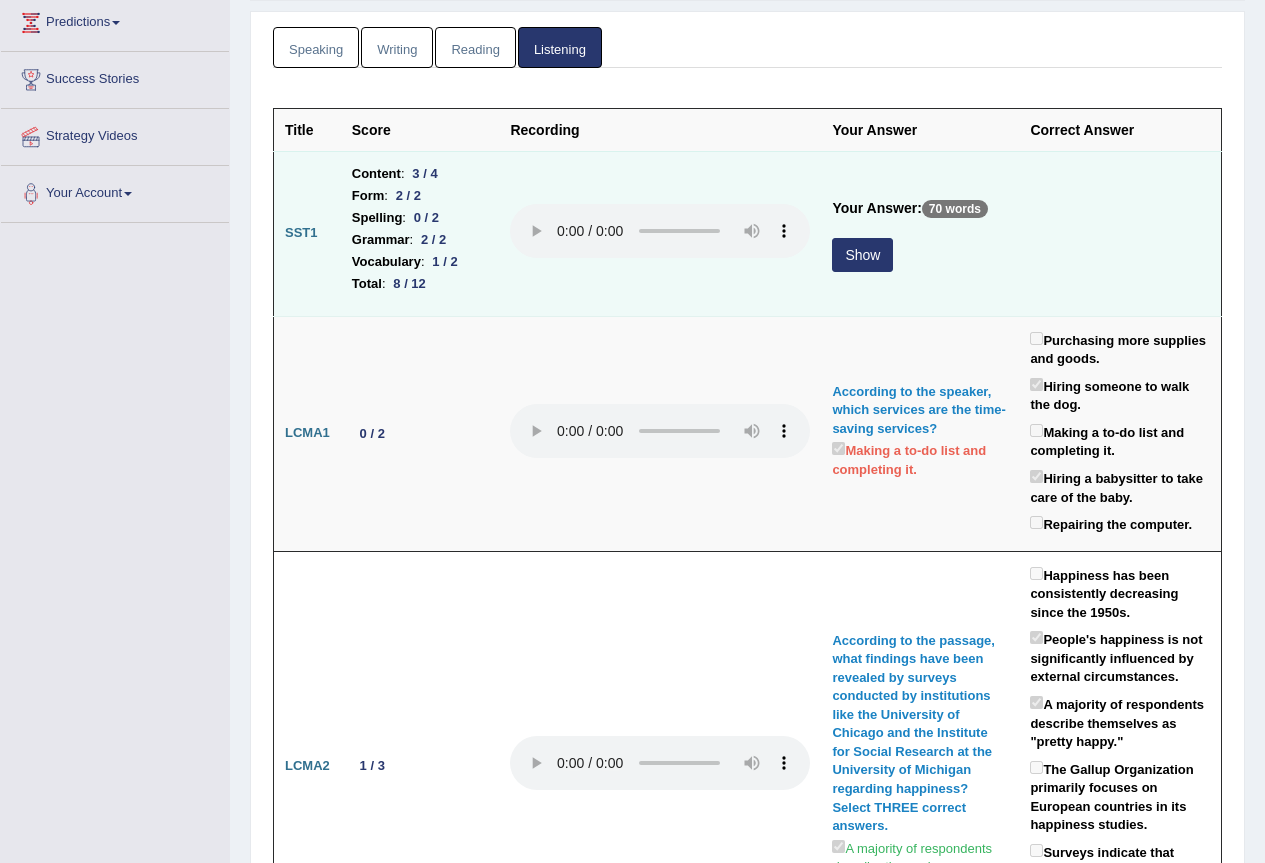 scroll, scrollTop: 333, scrollLeft: 0, axis: vertical 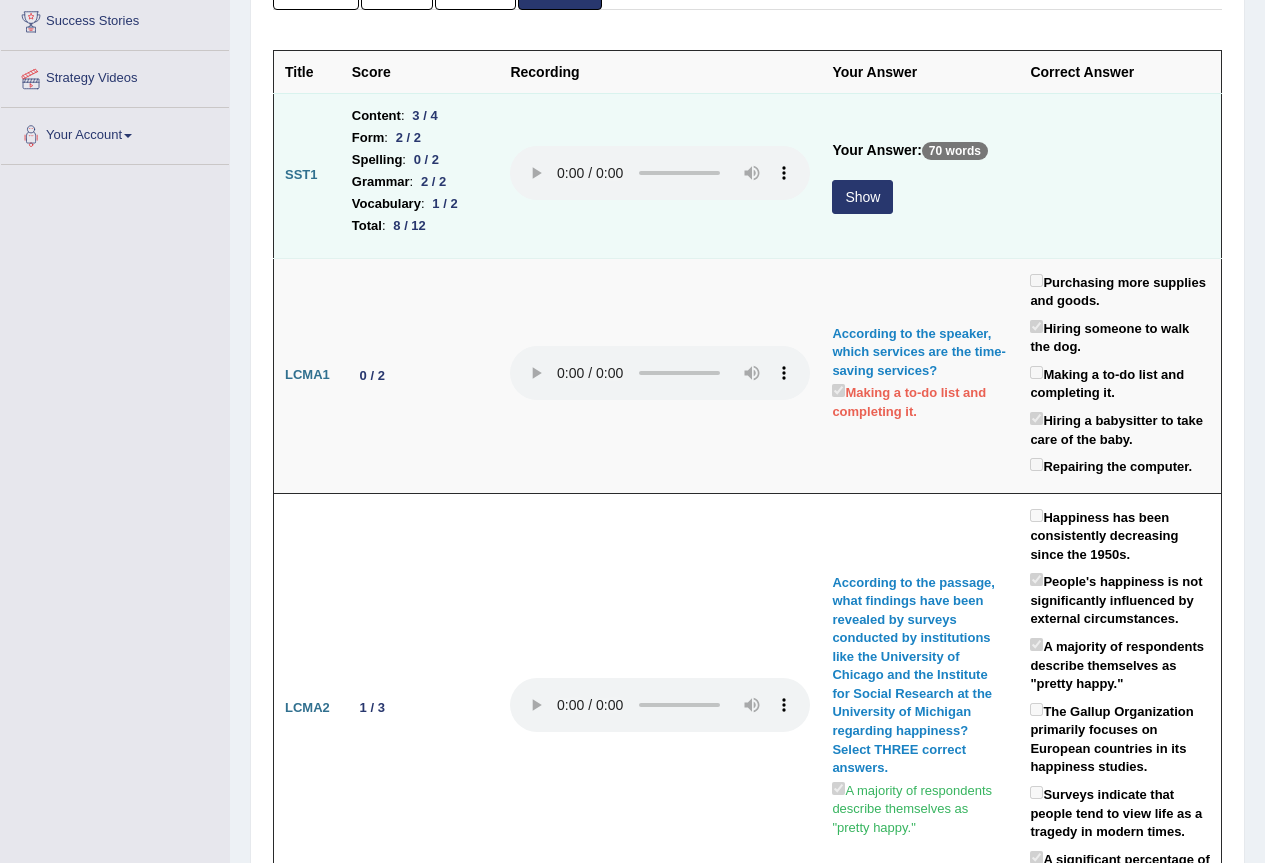 click on "Show" at bounding box center (862, 197) 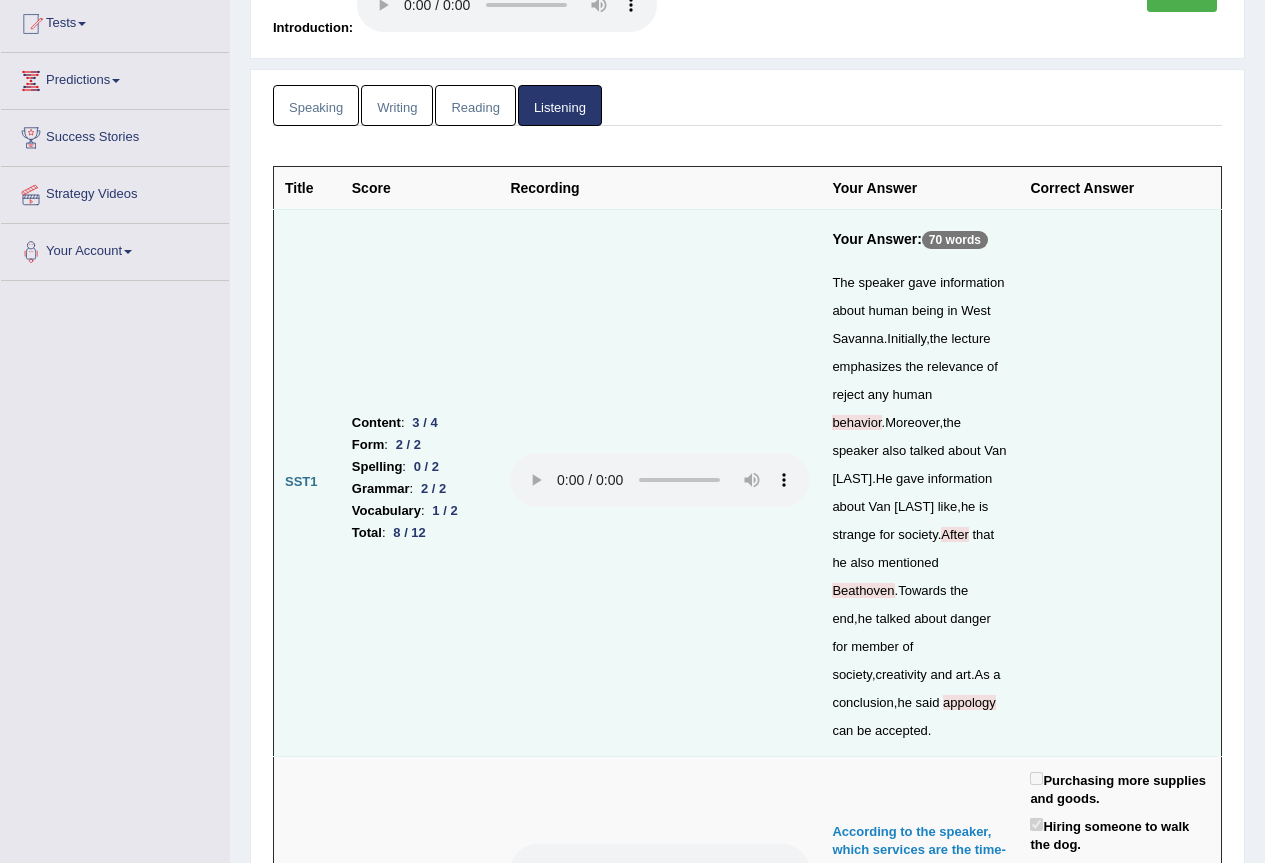 scroll, scrollTop: 0, scrollLeft: 0, axis: both 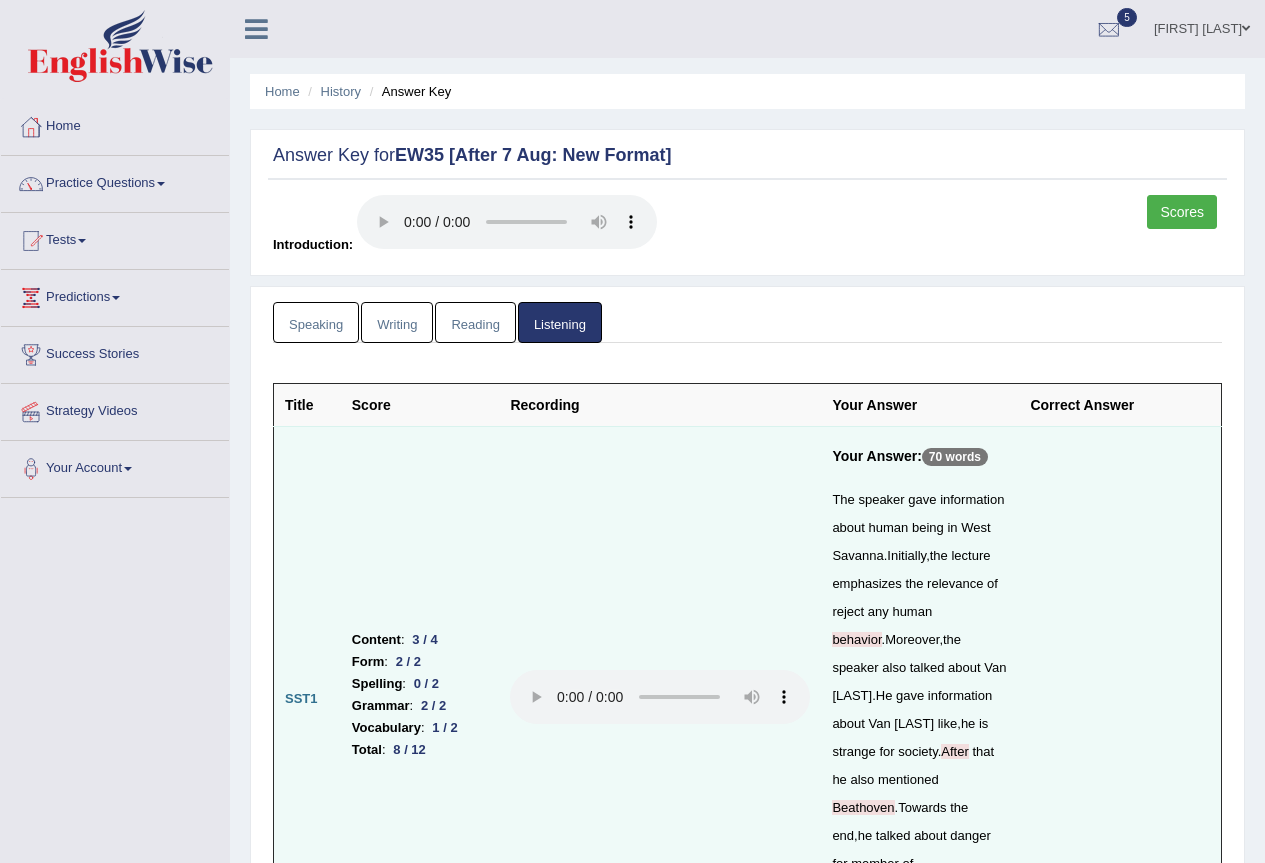 click on "Scores" at bounding box center [1182, 212] 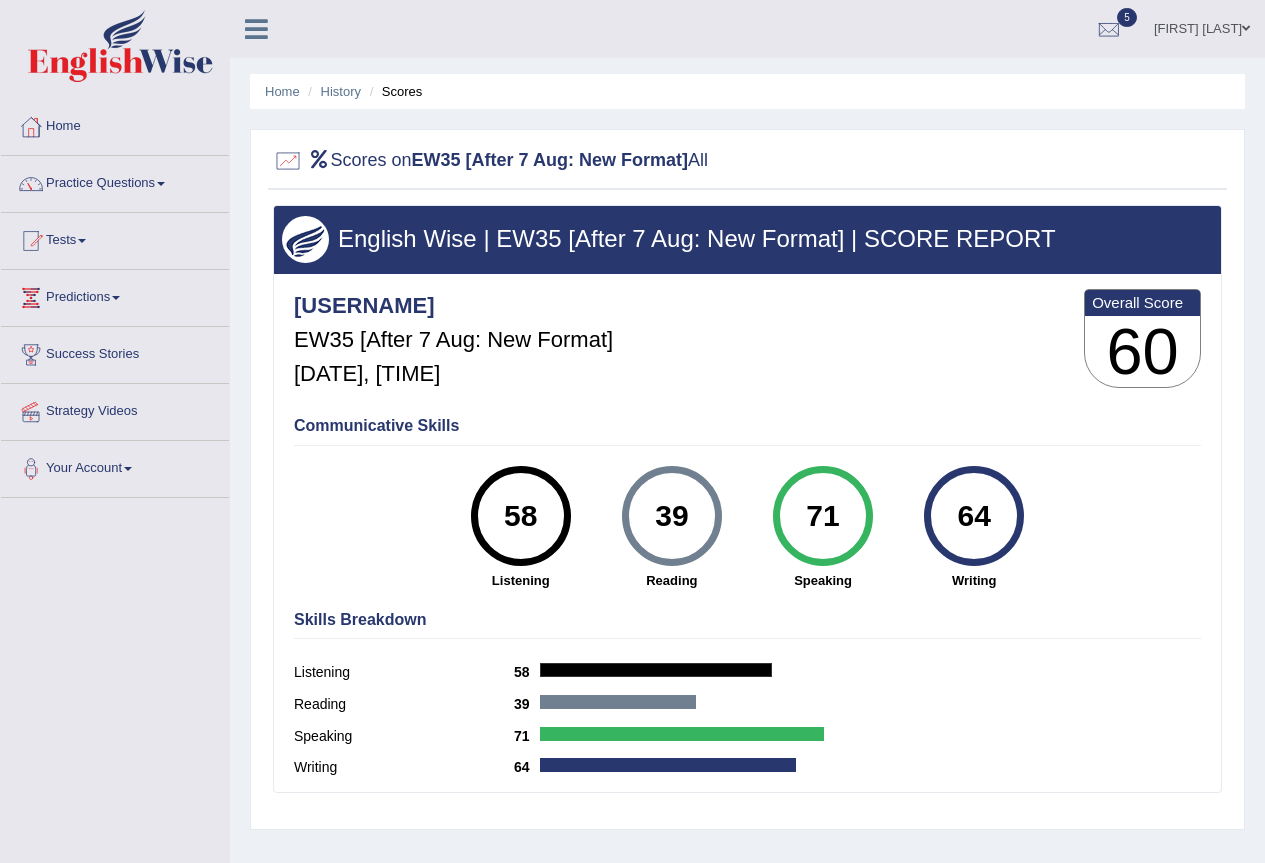 scroll, scrollTop: 0, scrollLeft: 0, axis: both 